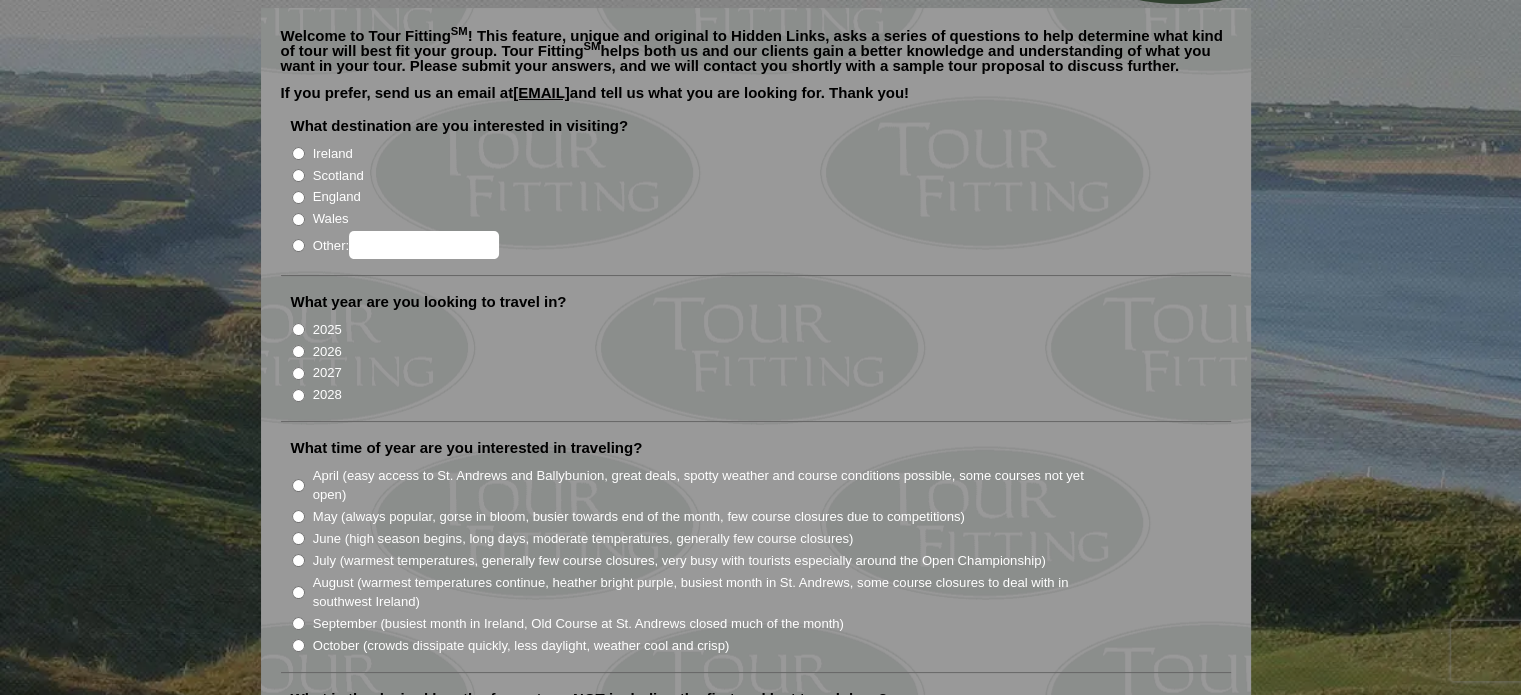scroll, scrollTop: 132, scrollLeft: 0, axis: vertical 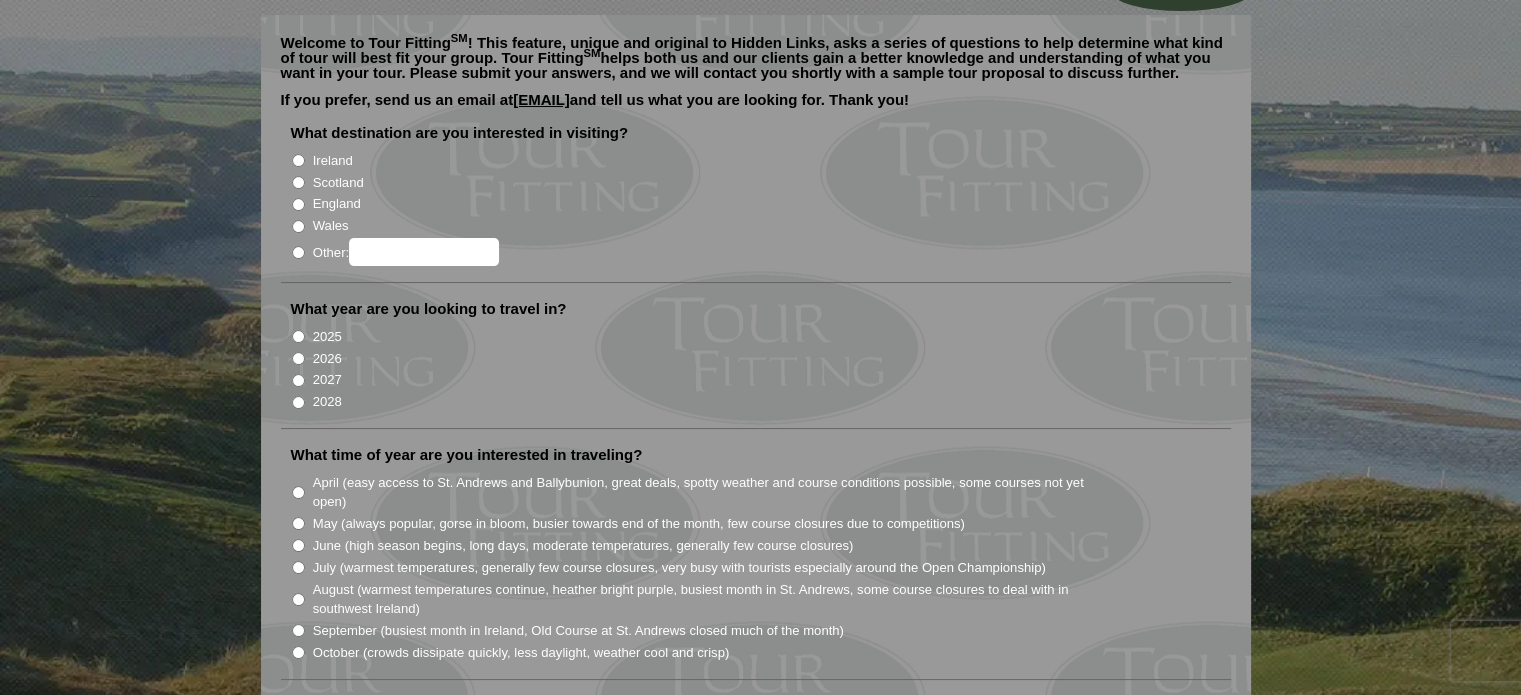 click on "Ireland" at bounding box center (298, 160) 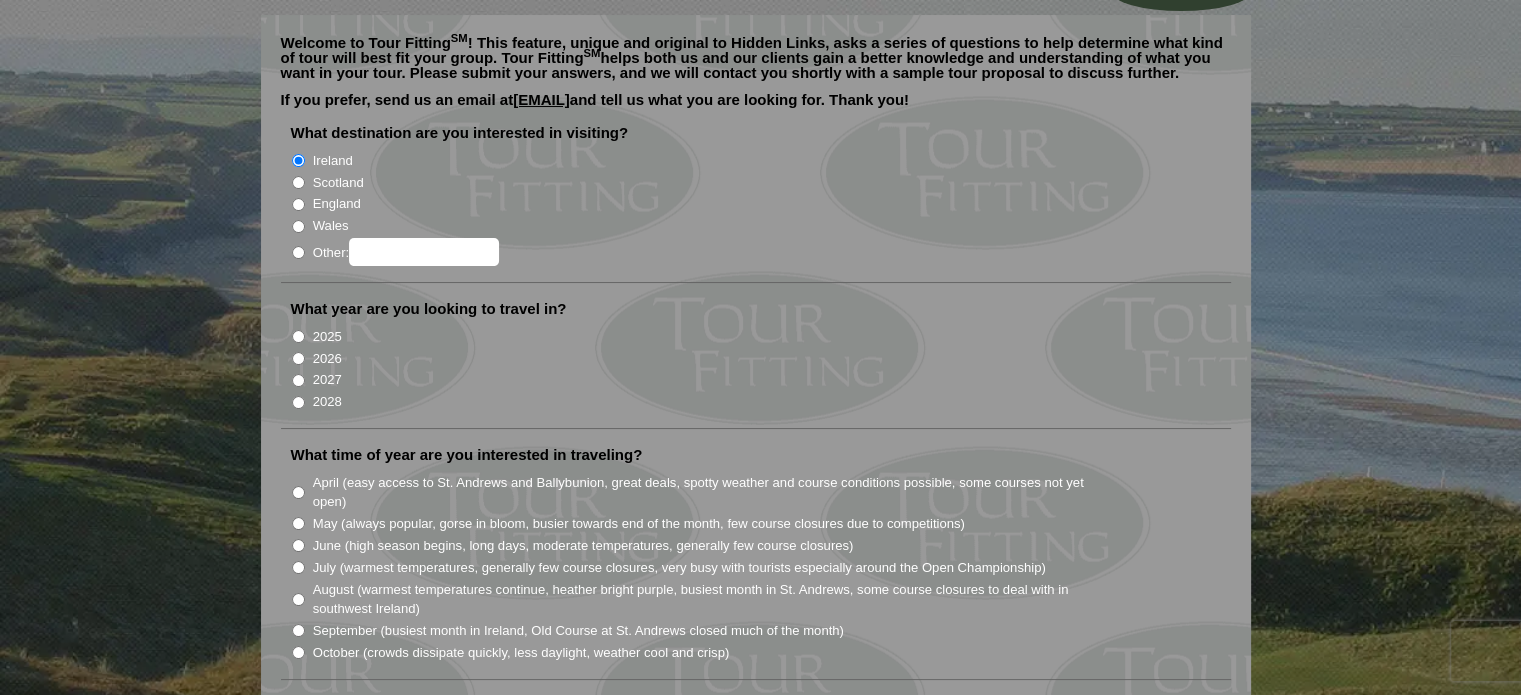 click on "2026" at bounding box center (298, 358) 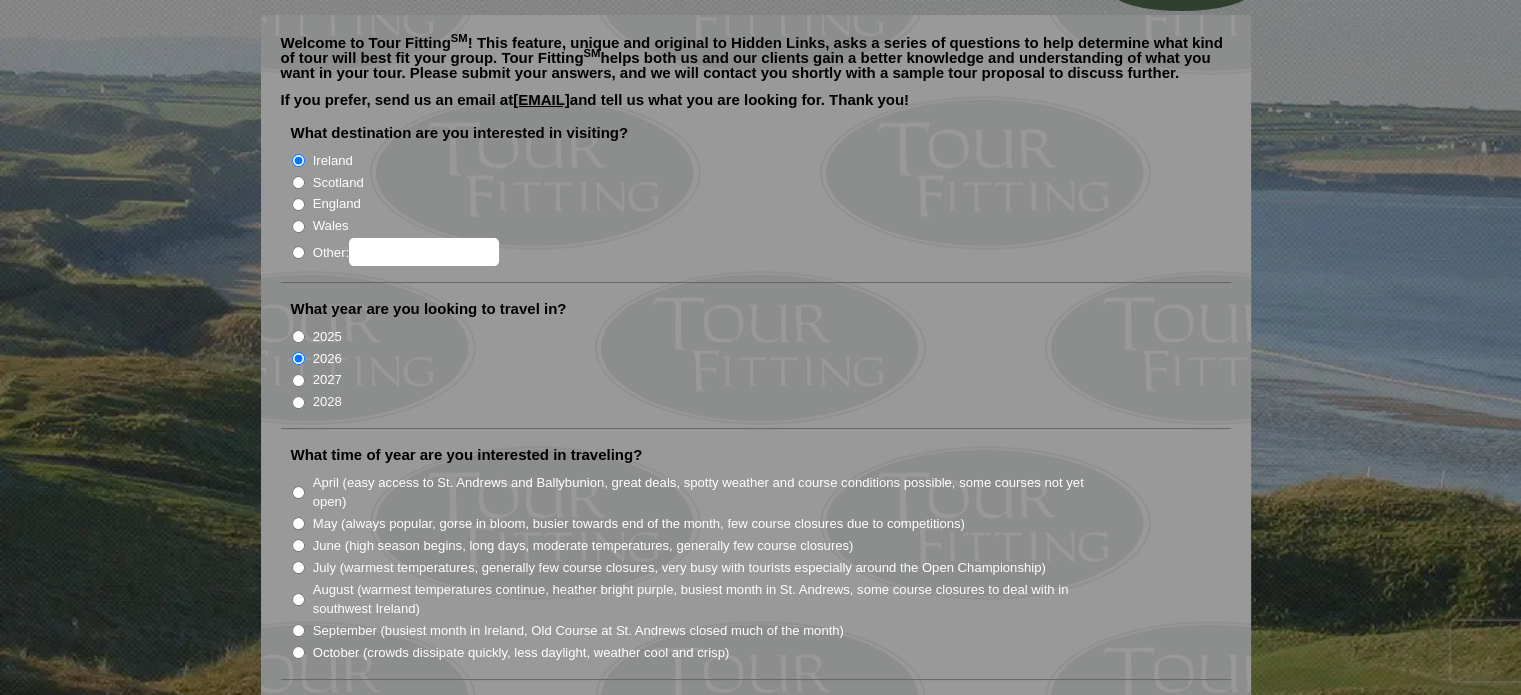 click on "September (busiest month in Ireland, Old Course at St. Andrews closed much of the month)" at bounding box center [298, 630] 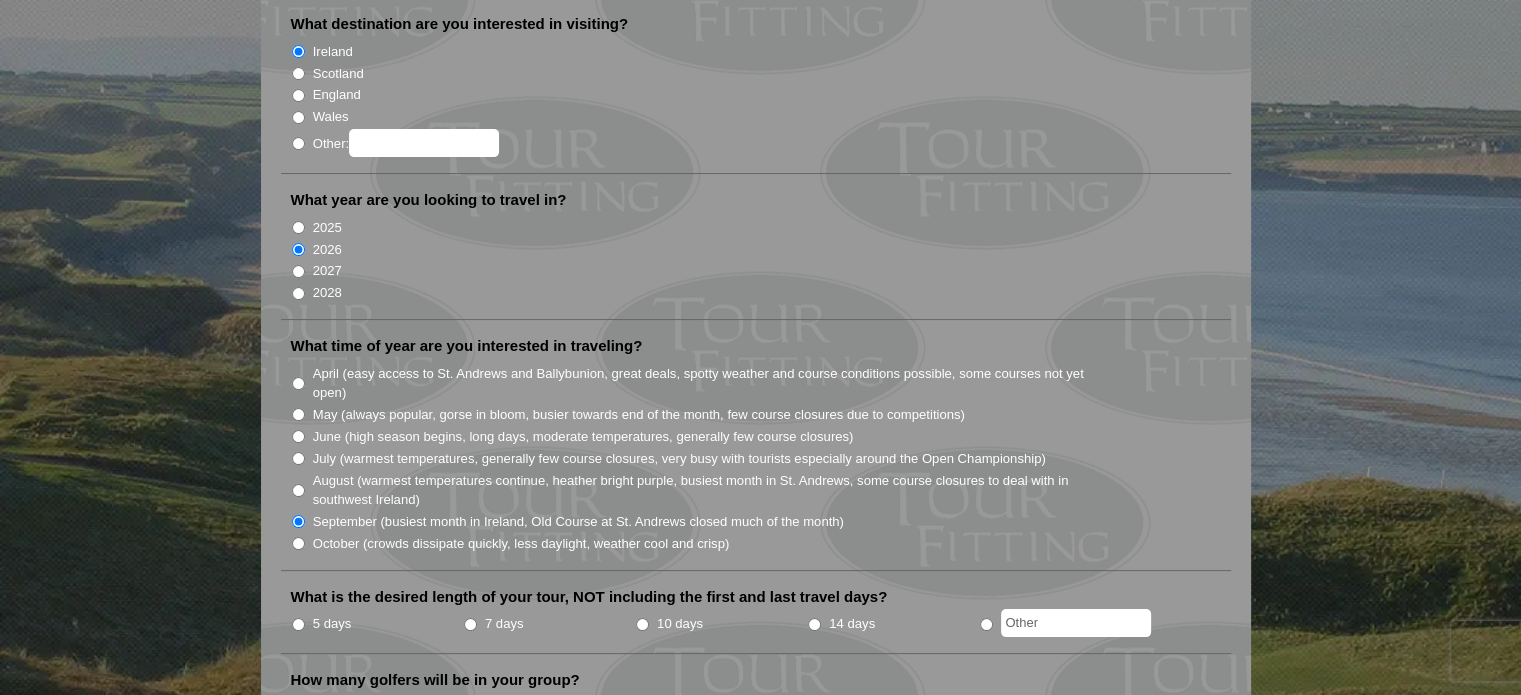 scroll, scrollTop: 242, scrollLeft: 0, axis: vertical 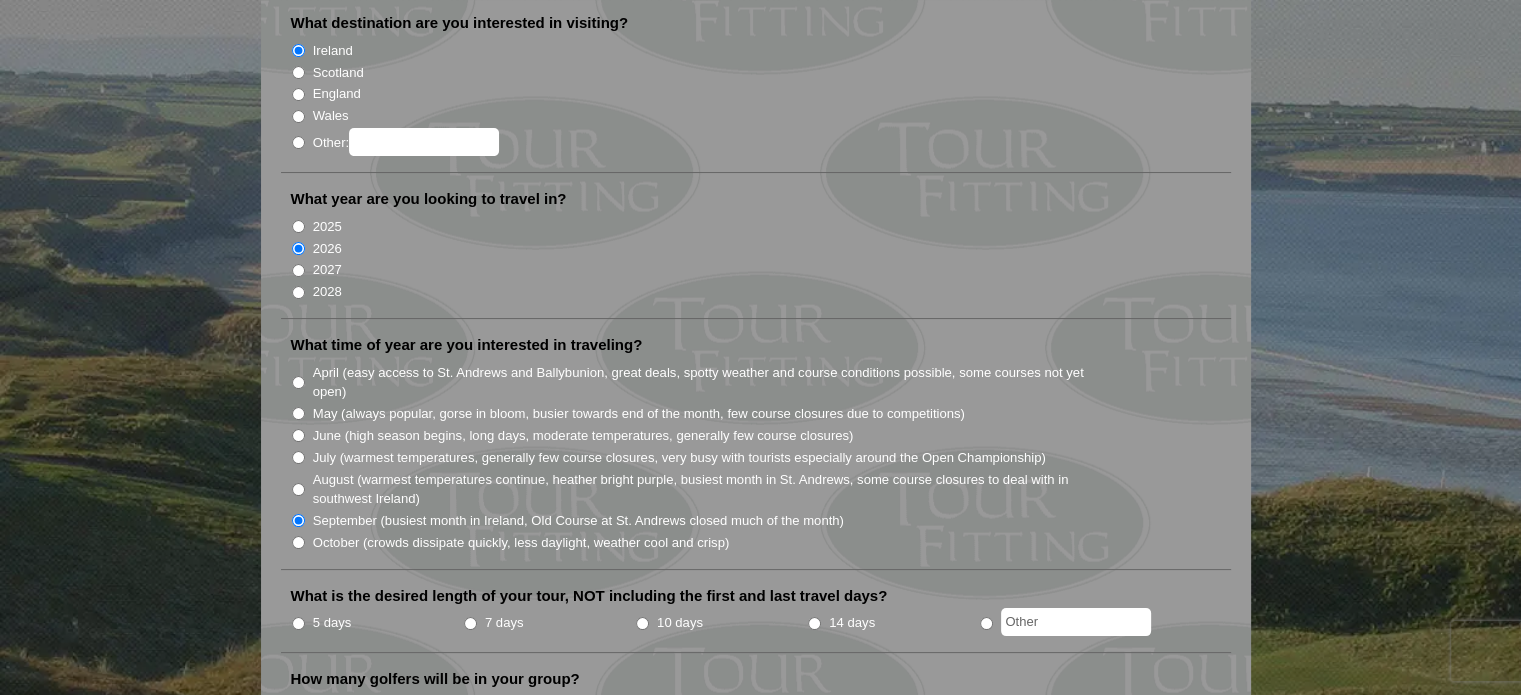 click on "June (high season begins, long days, moderate temperatures, generally few course closures)" at bounding box center [298, 435] 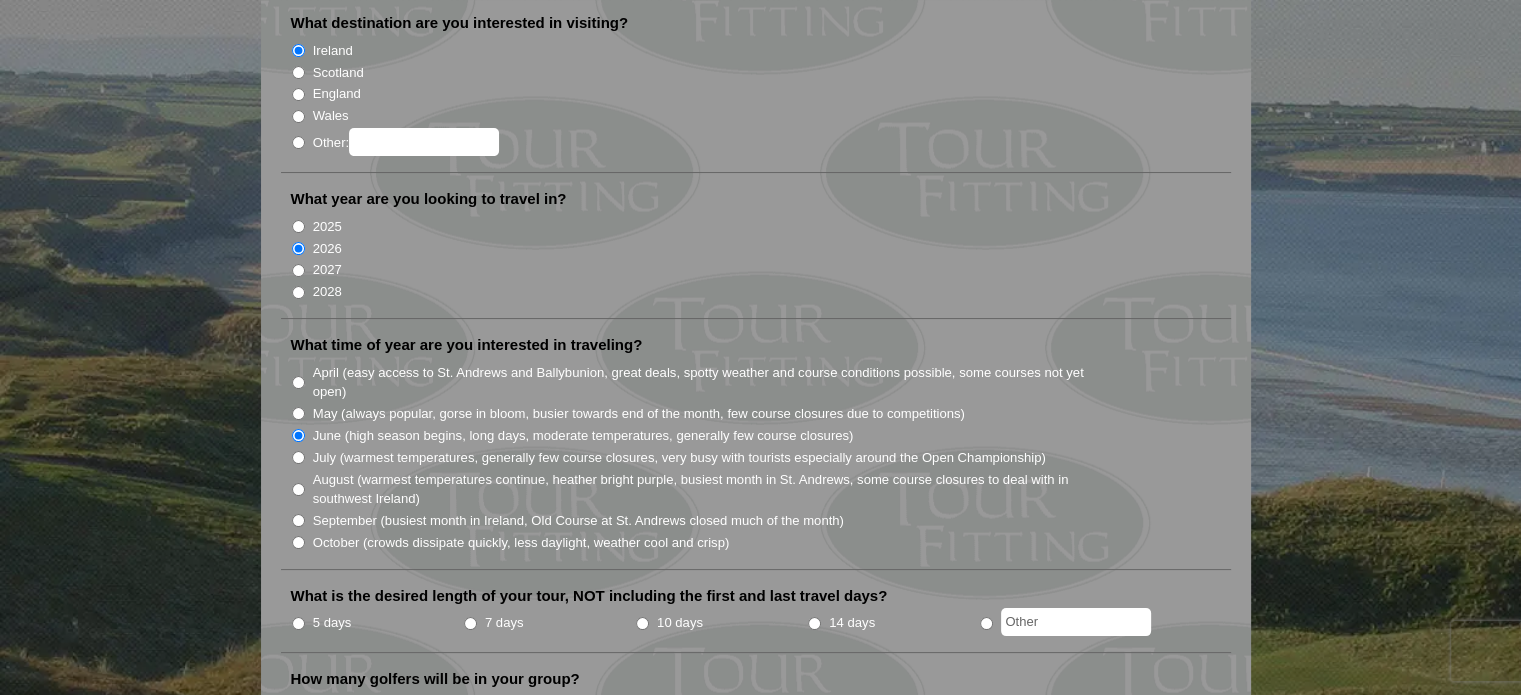 click on "September (busiest month in Ireland, Old Course at St. Andrews closed much of the month)" at bounding box center [298, 520] 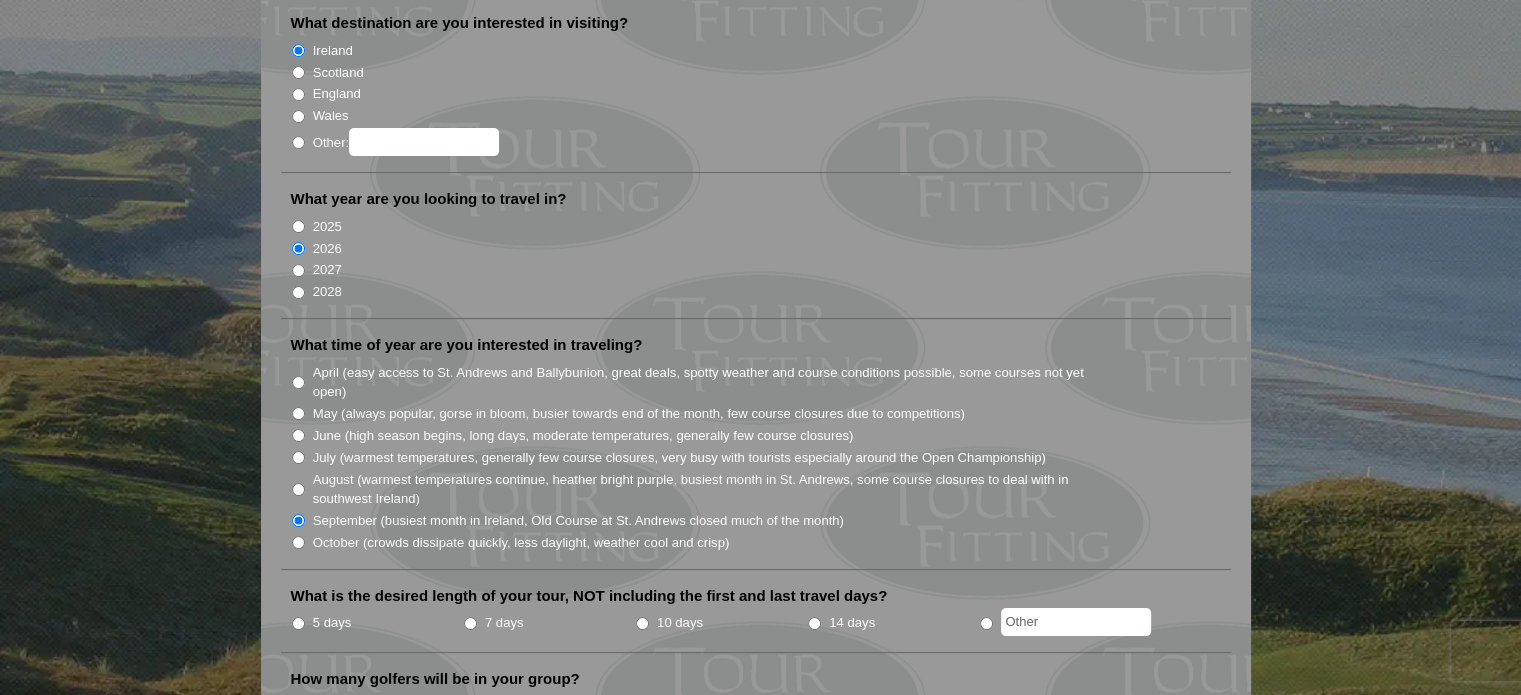 click on "Welcome to Tour Fitting SM ! This feature, unique and original to Hidden Links, asks a series of questions to help determine what kind of tour will best fit your group. Tour Fitting SM  helps both us and our clients gain a better knowledge and understanding of what you want in your tour. Please submit your answers, and we will contact you shortly with a sample tour proposal to discuss further.
If you prefer, send us an email at  [EMAIL]  and tell us what you are looking for. Thank you!" at bounding box center [760, 1371] 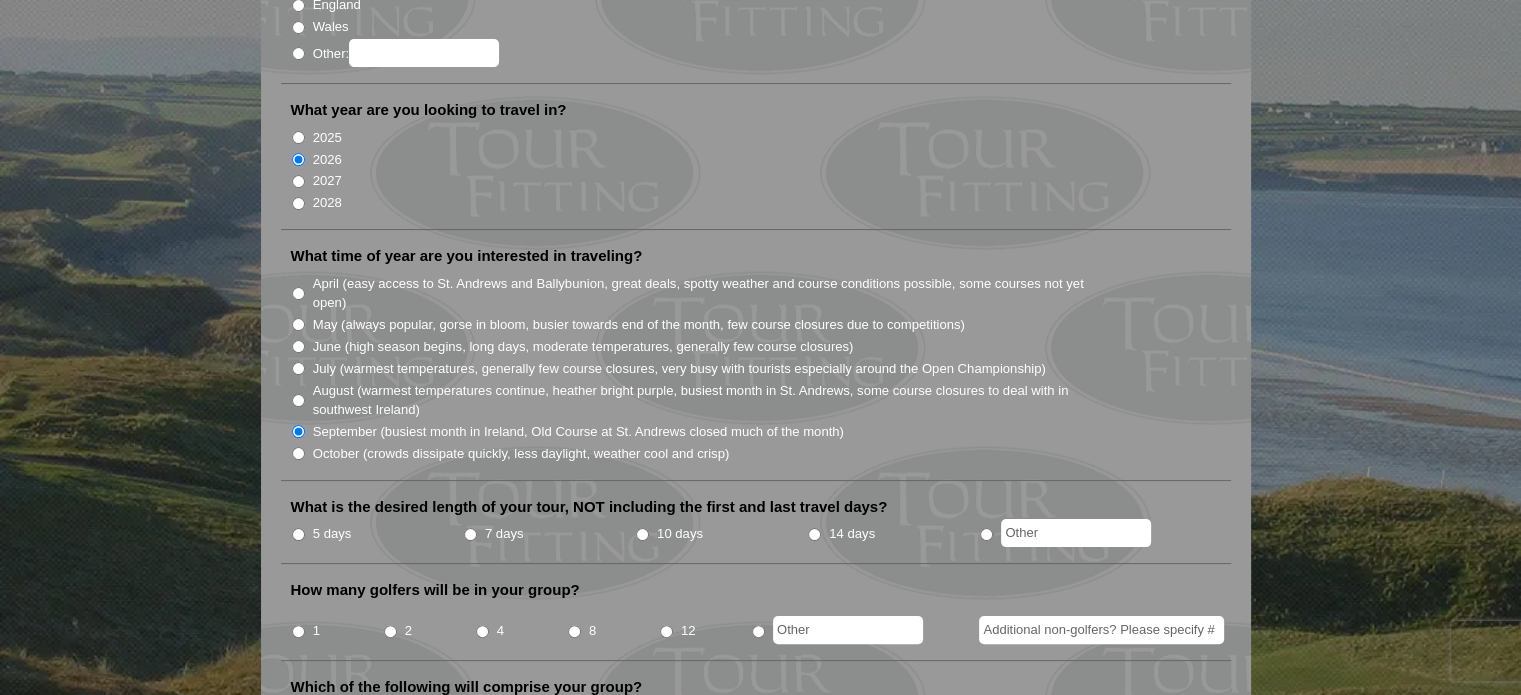scroll, scrollTop: 344, scrollLeft: 0, axis: vertical 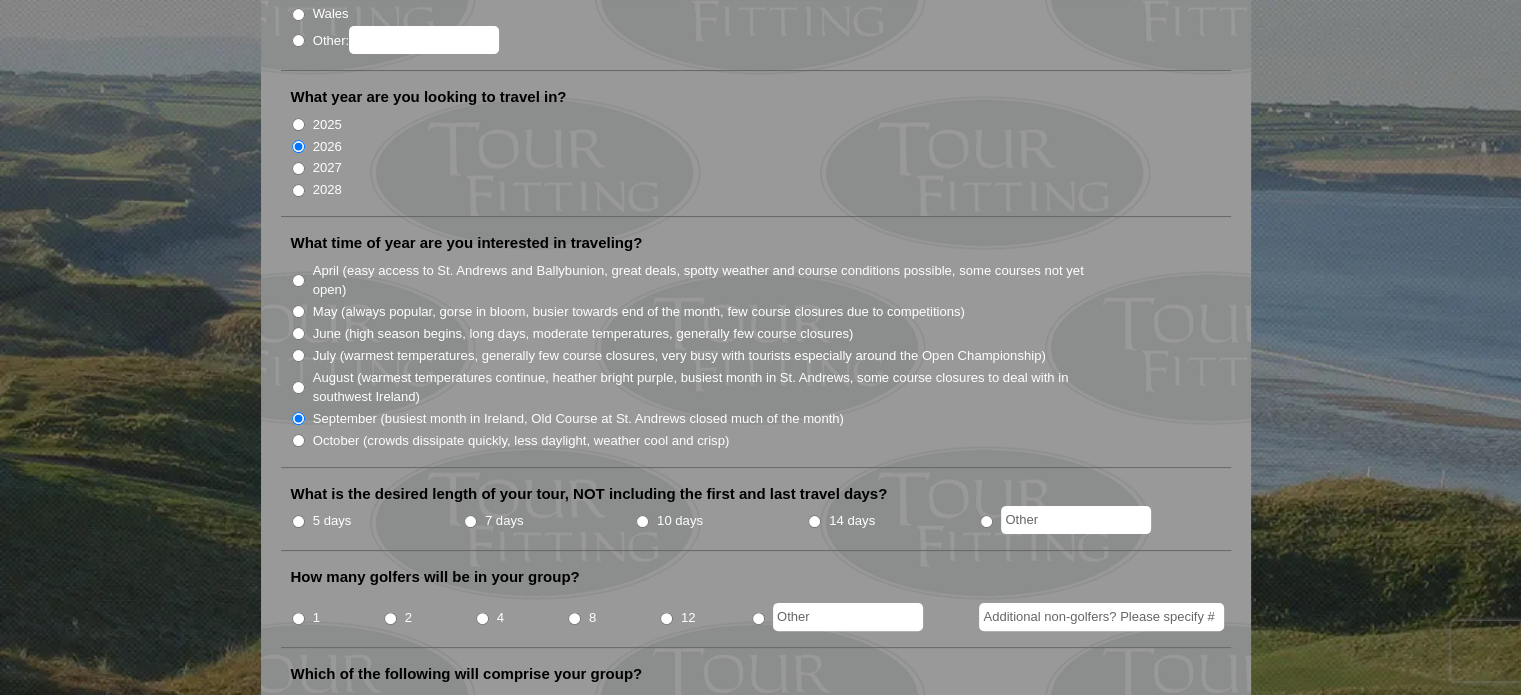 click on "5 days" at bounding box center [298, 521] 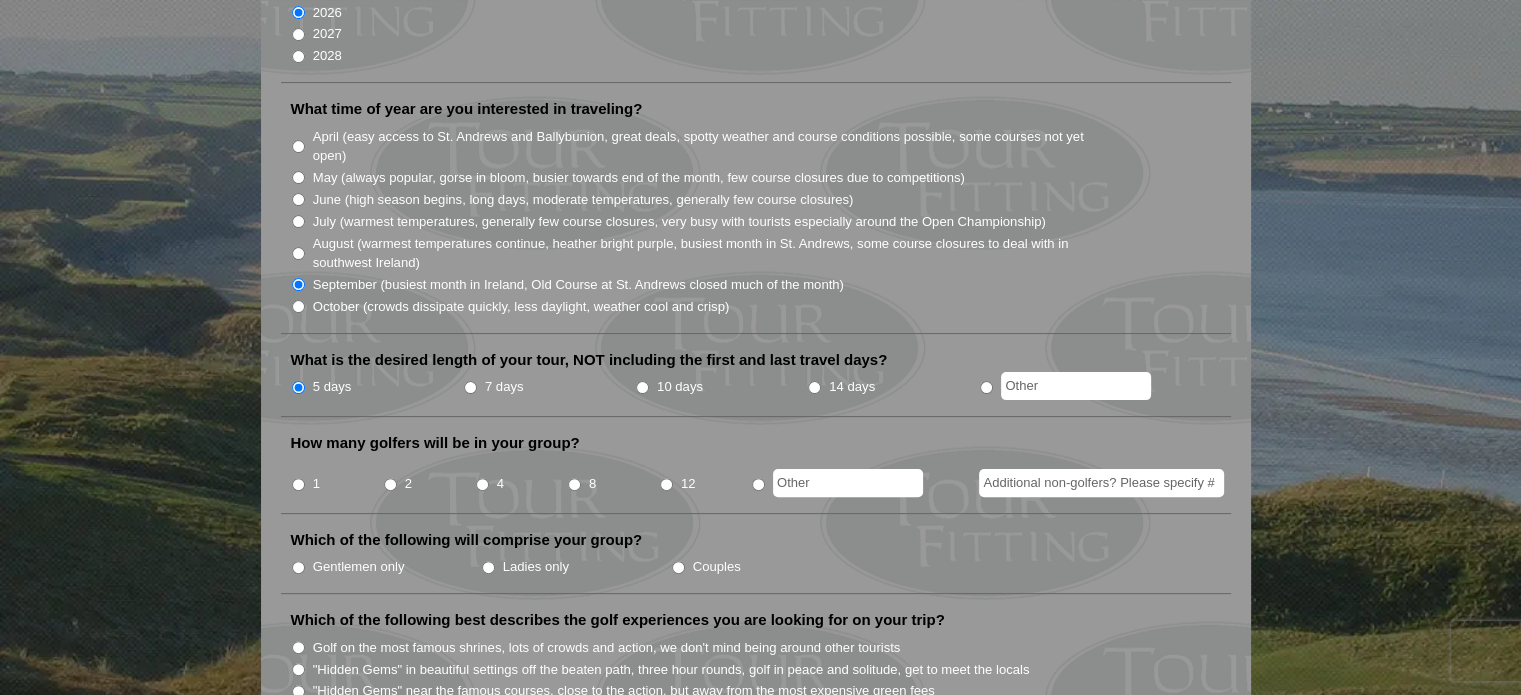 scroll, scrollTop: 481, scrollLeft: 0, axis: vertical 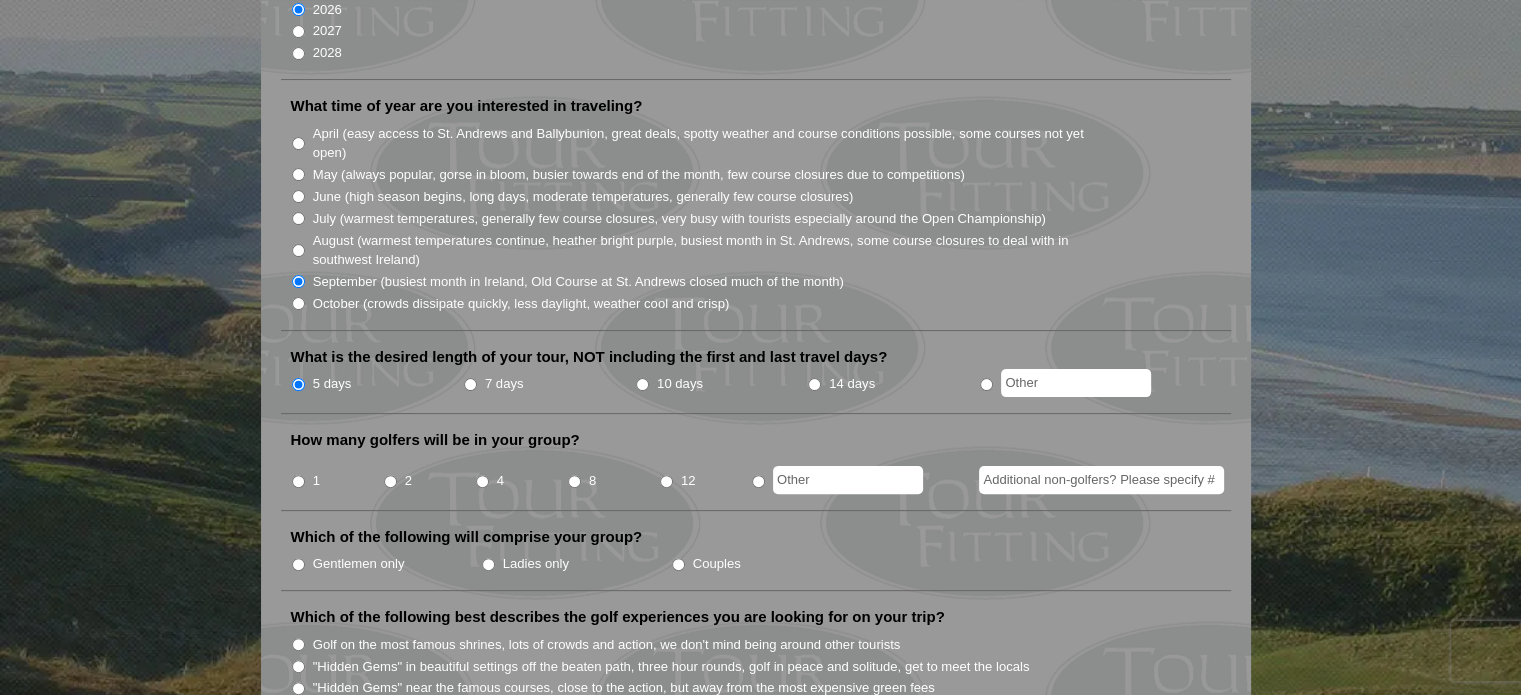 click on "2" at bounding box center [390, 481] 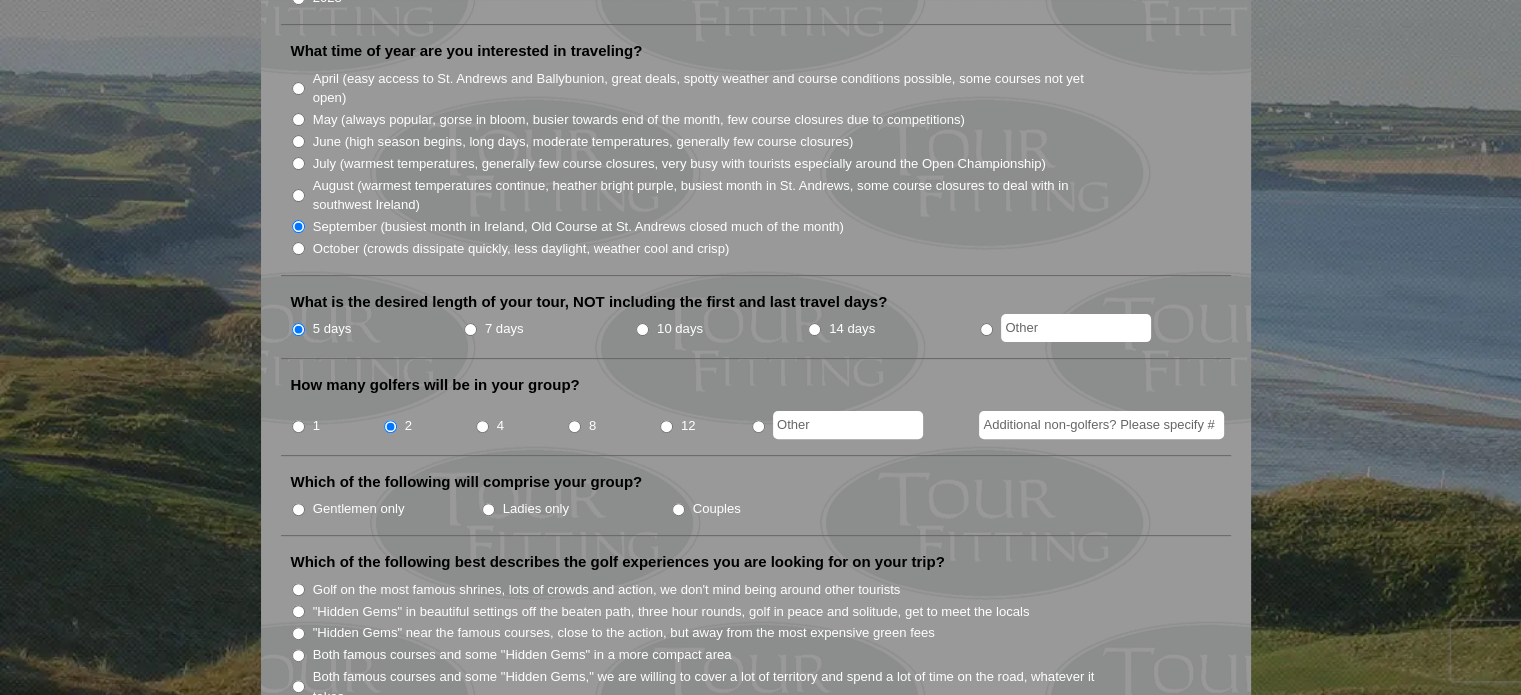 scroll, scrollTop: 548, scrollLeft: 0, axis: vertical 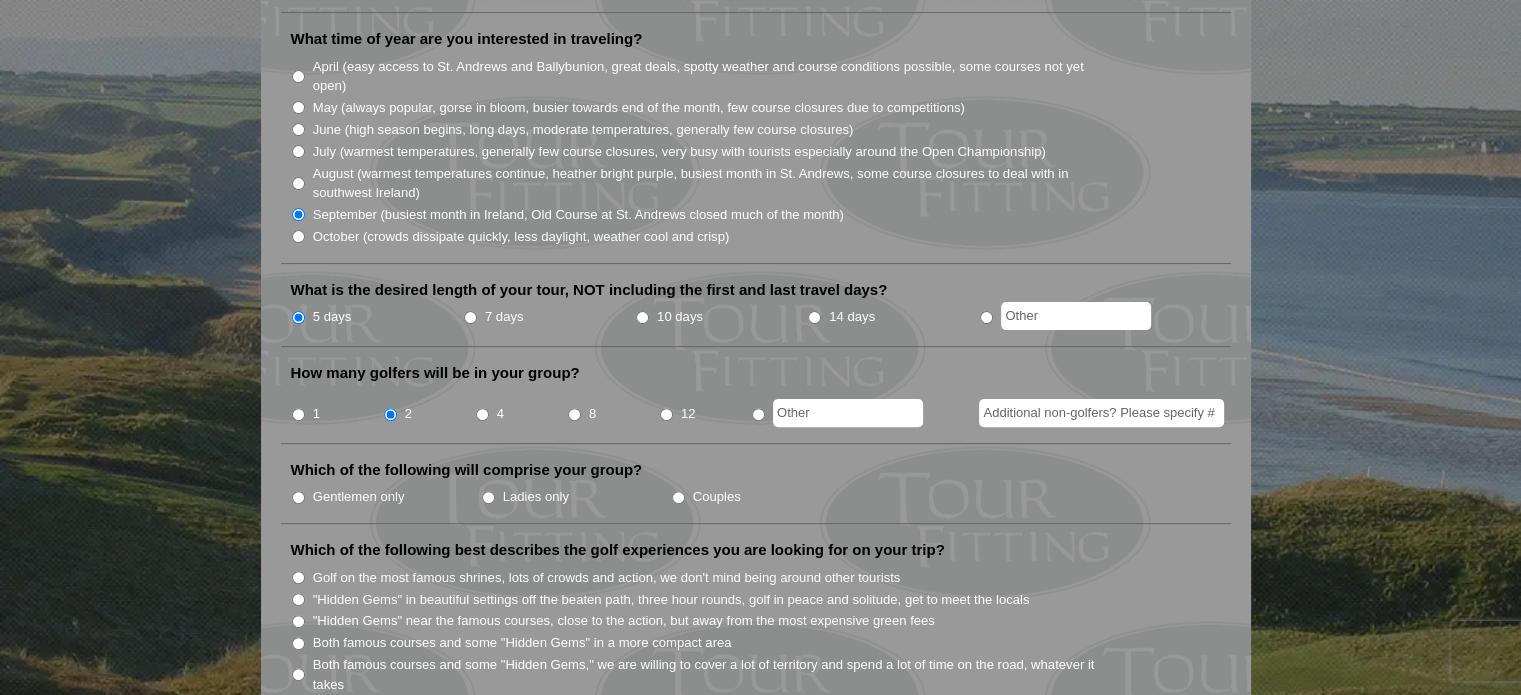 click on "Ladies only" at bounding box center [576, 496] 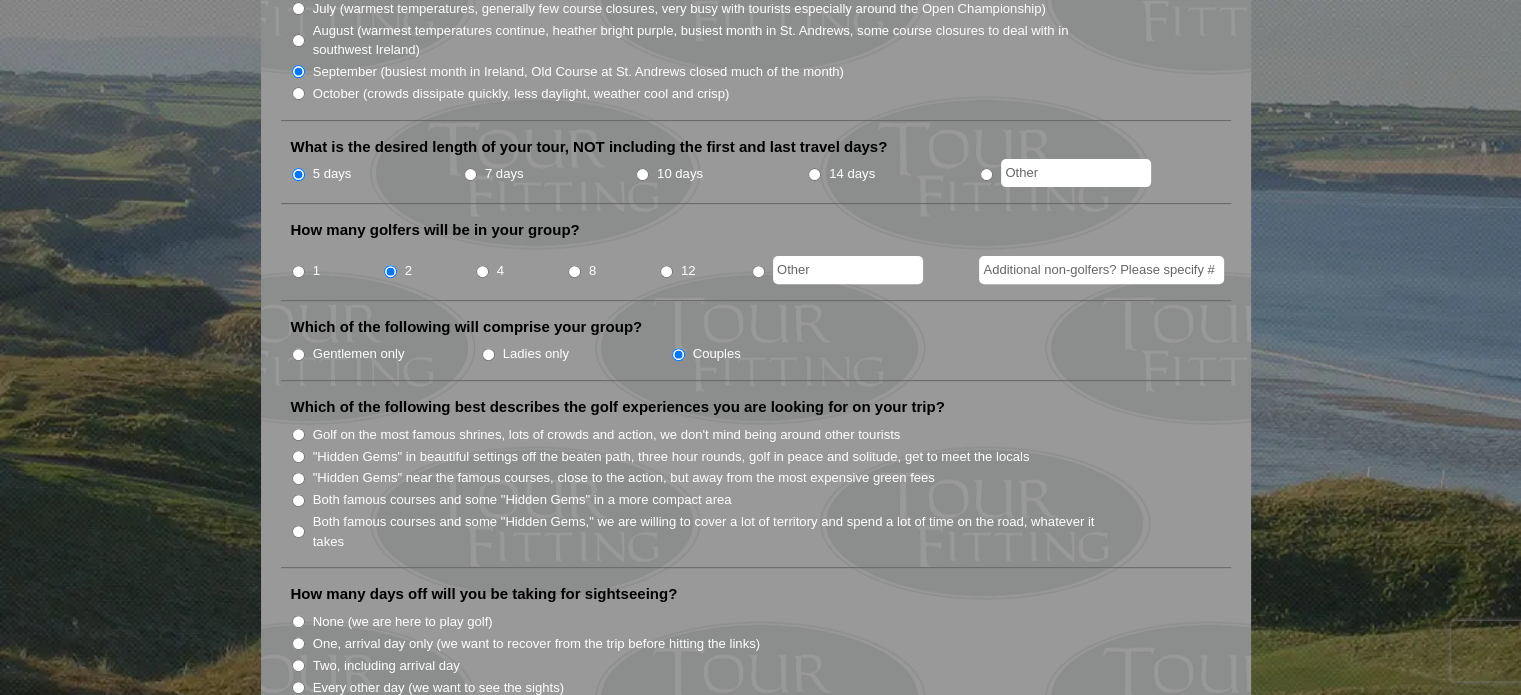 scroll, scrollTop: 692, scrollLeft: 0, axis: vertical 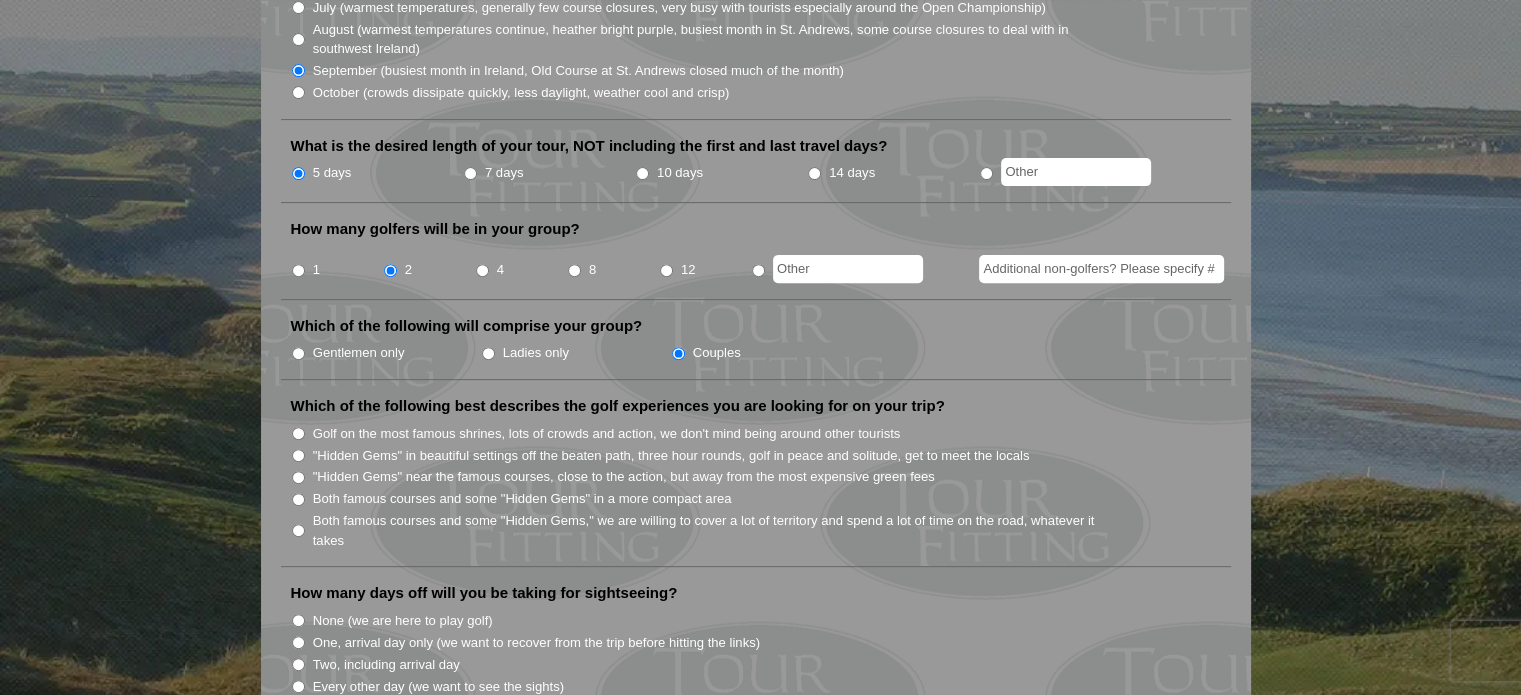 click on ""Hidden Gems" in beautiful settings off the beaten path, three hour rounds, golf in peace and solitude, get to meet the locals" at bounding box center [671, 456] 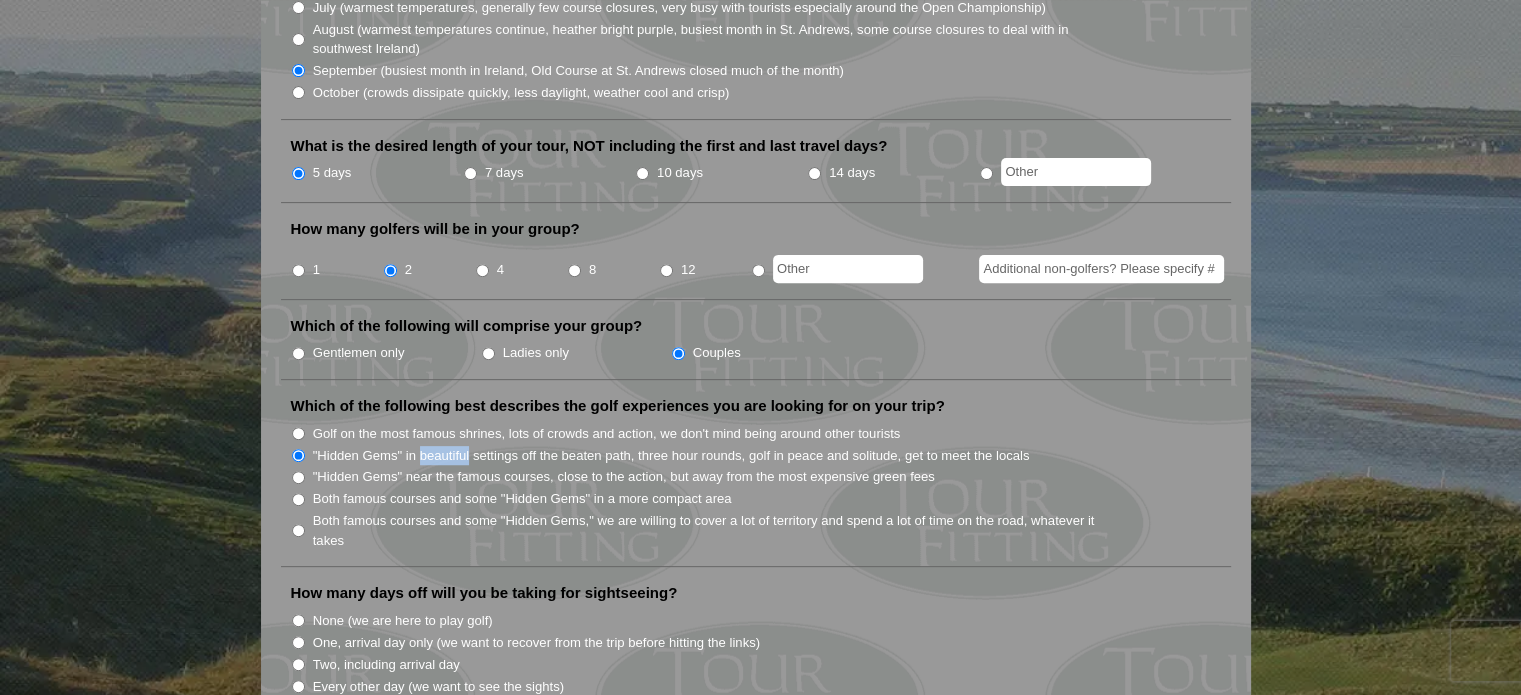click on ""Hidden Gems" in beautiful settings off the beaten path, three hour rounds, golf in peace and solitude, get to meet the locals" at bounding box center (671, 456) 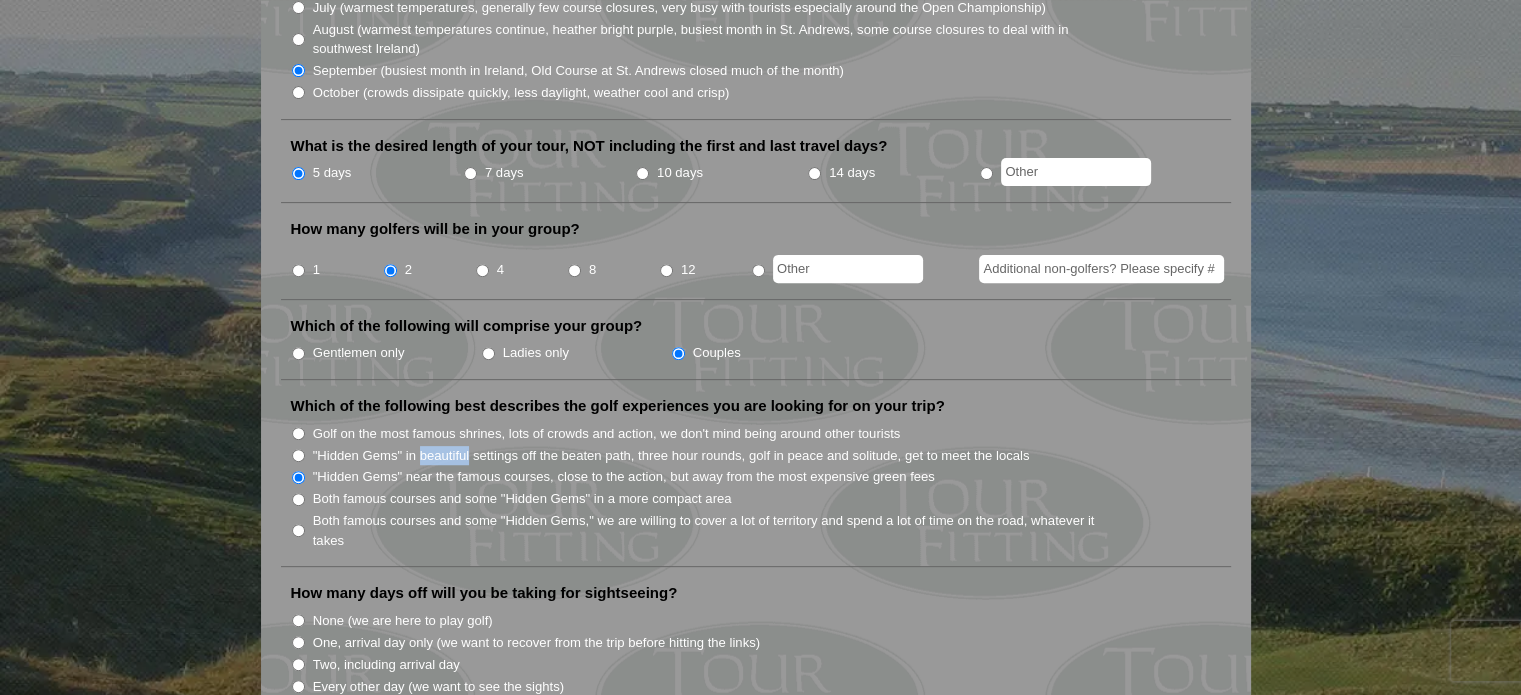 click on "Both famous courses and some "Hidden Gems" in a more compact area" at bounding box center (298, 499) 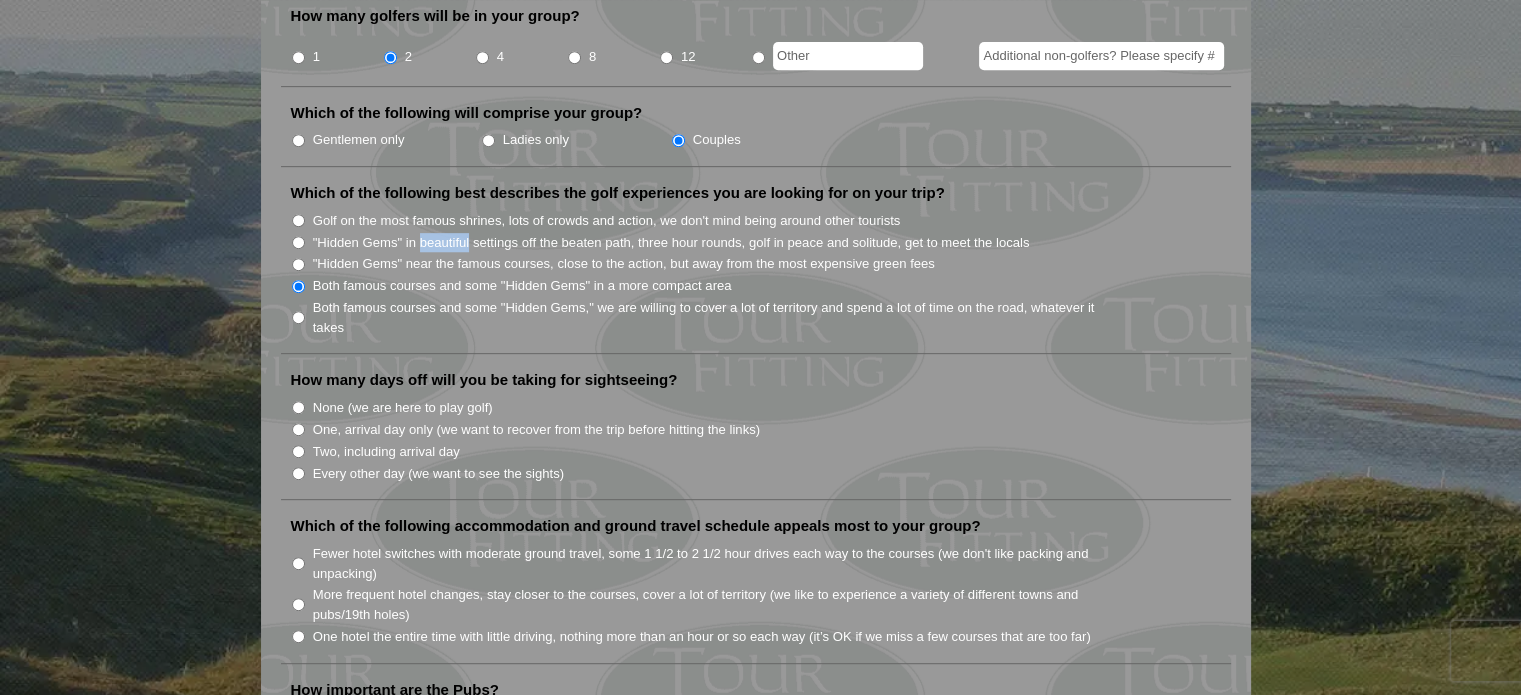 scroll, scrollTop: 916, scrollLeft: 0, axis: vertical 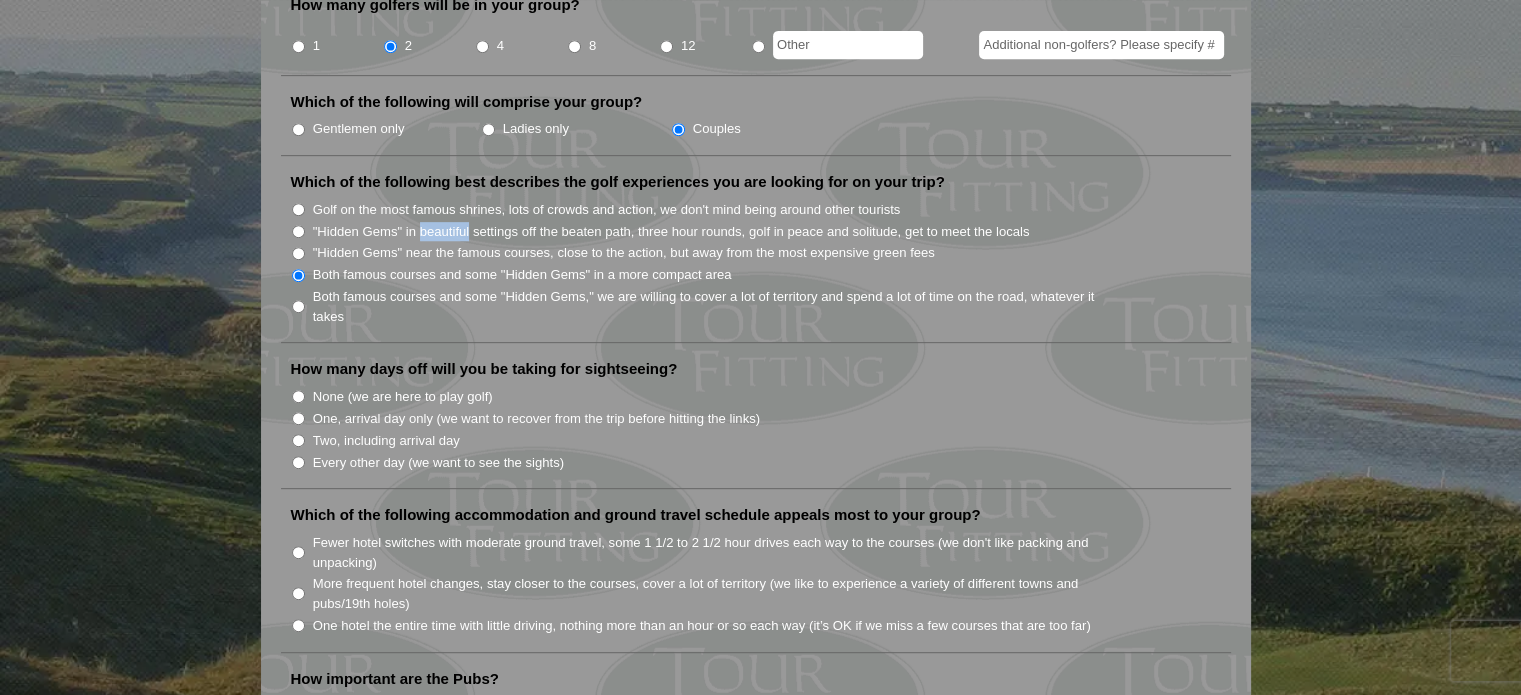 click on "Two, including arrival day" at bounding box center (298, 440) 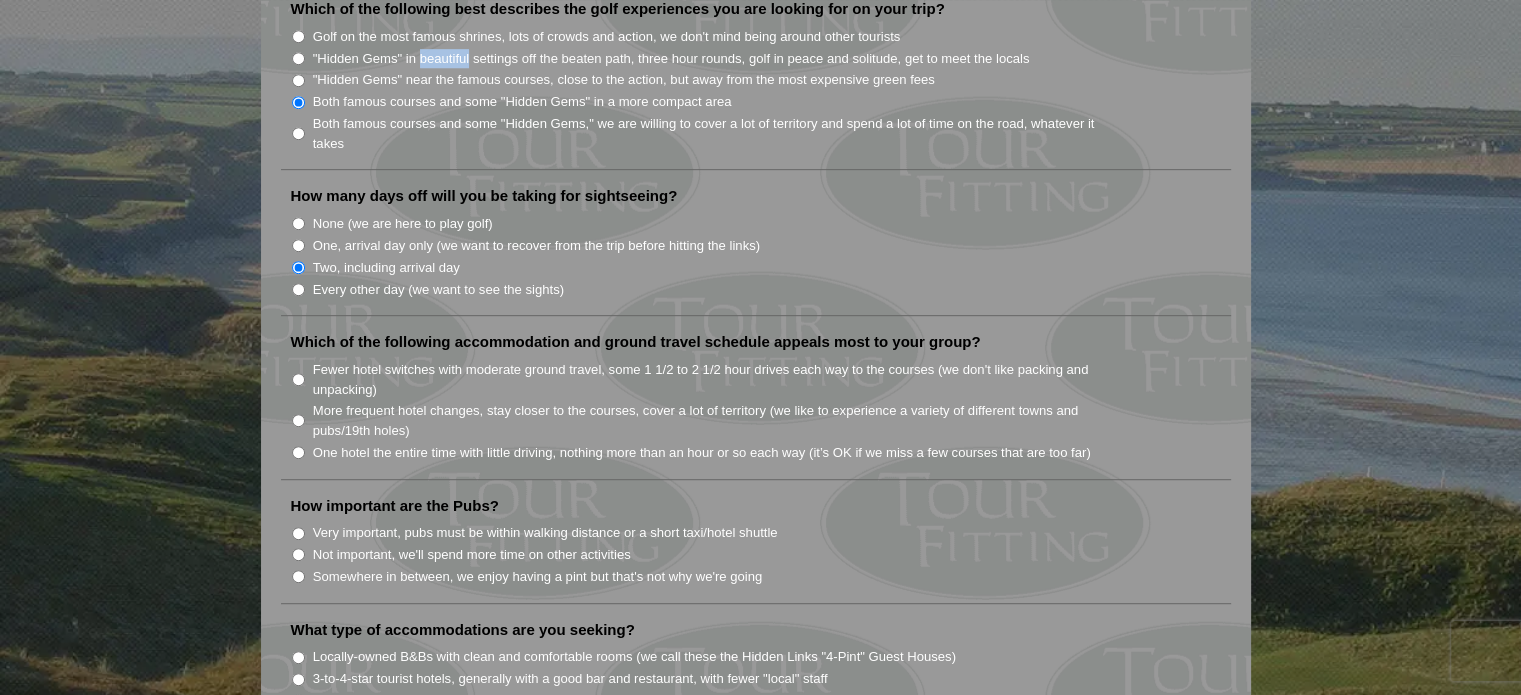 scroll, scrollTop: 1096, scrollLeft: 0, axis: vertical 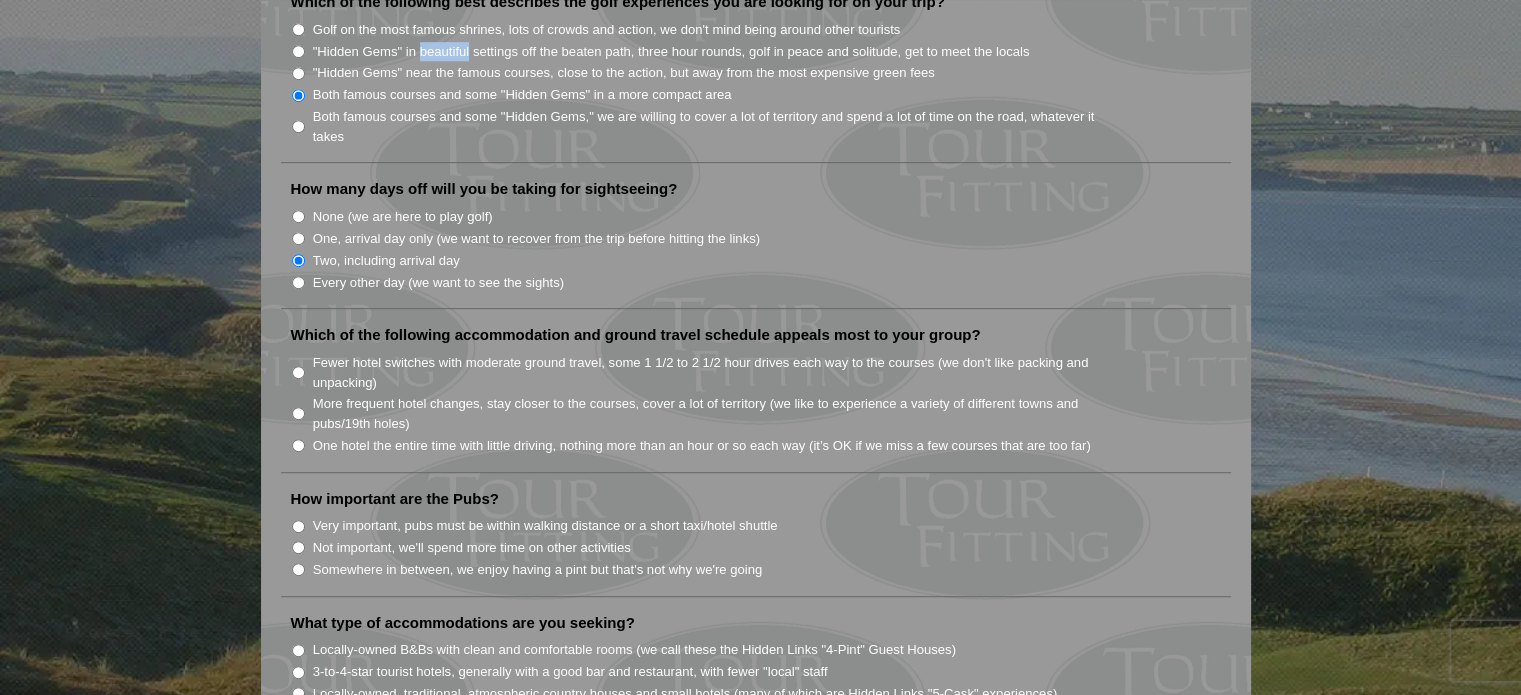 click on "One hotel the entire time with little driving, nothing more than an hour or so each way (it’s OK if we miss a few courses that are too far)" at bounding box center (298, 445) 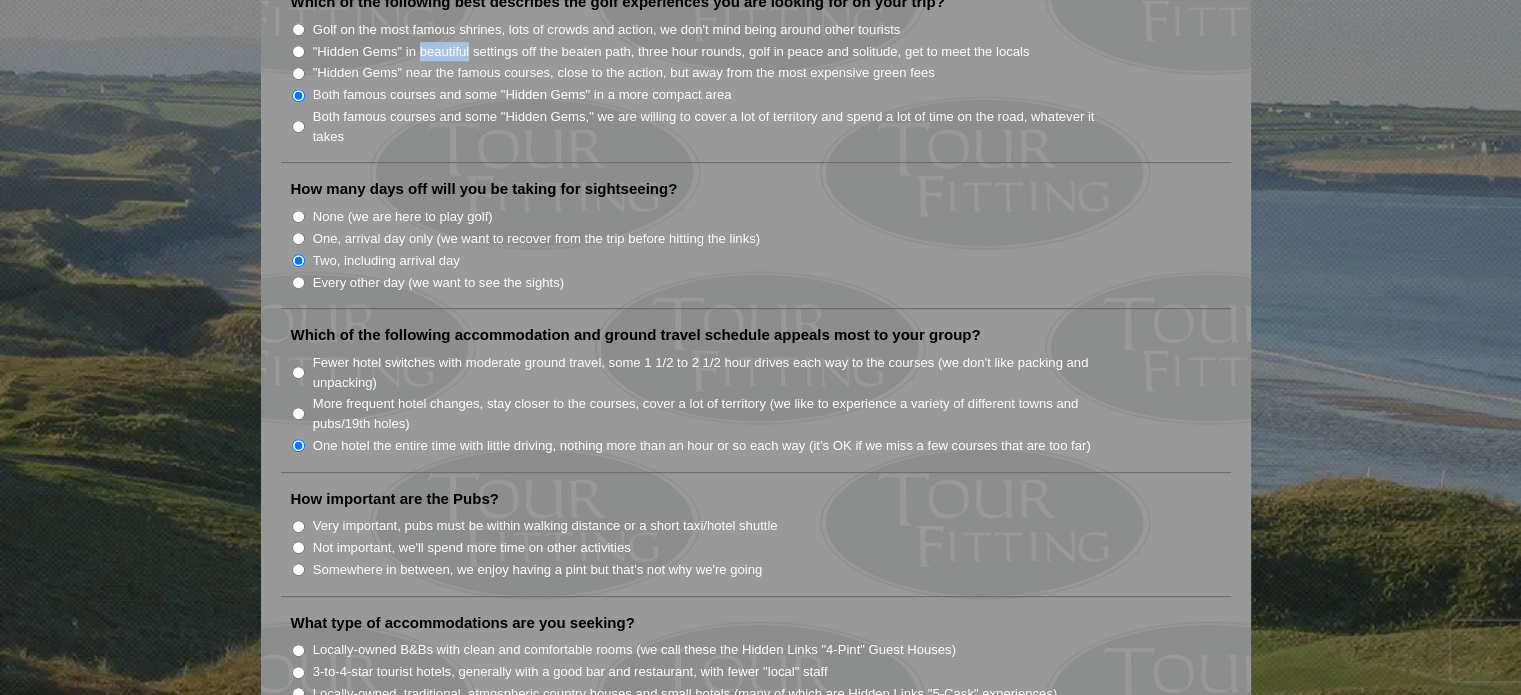 click on "Not important, we'll spend more time on other activities" at bounding box center [298, 547] 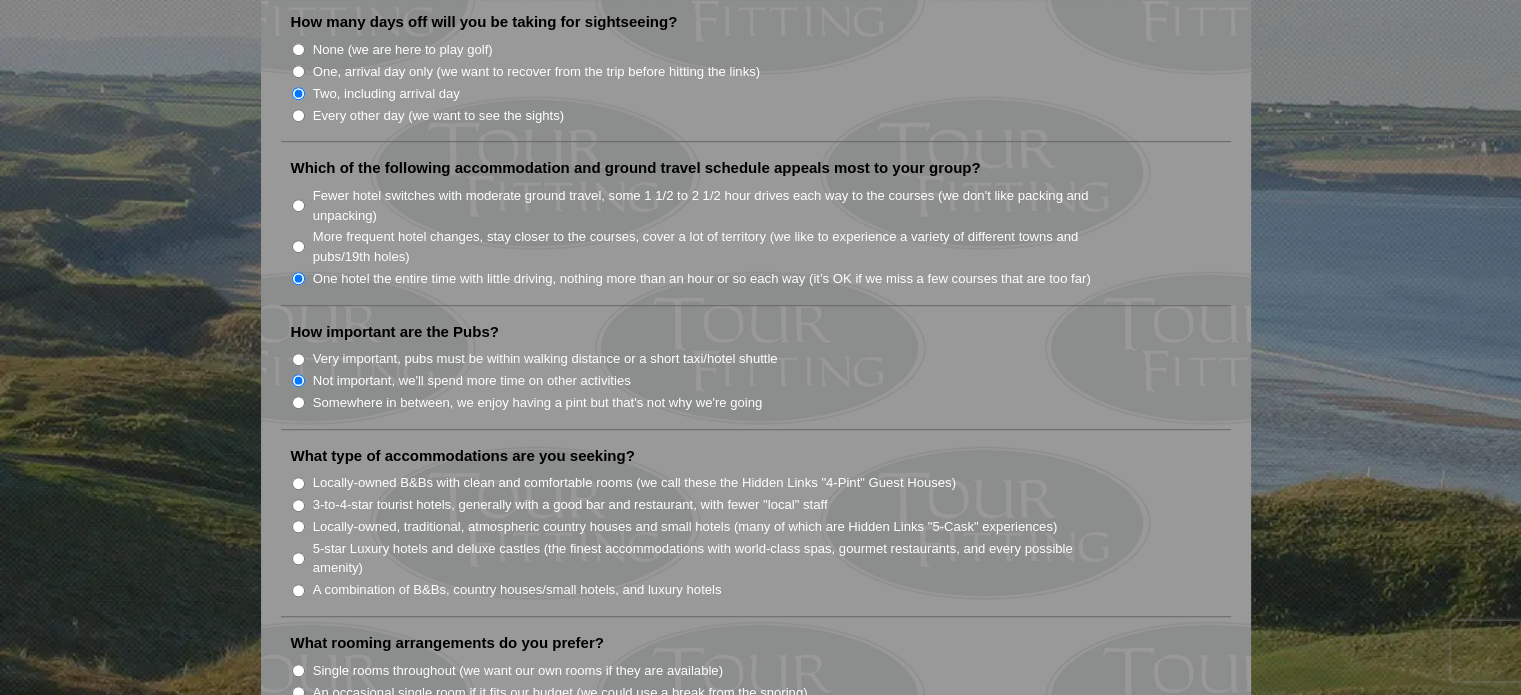 scroll, scrollTop: 1274, scrollLeft: 0, axis: vertical 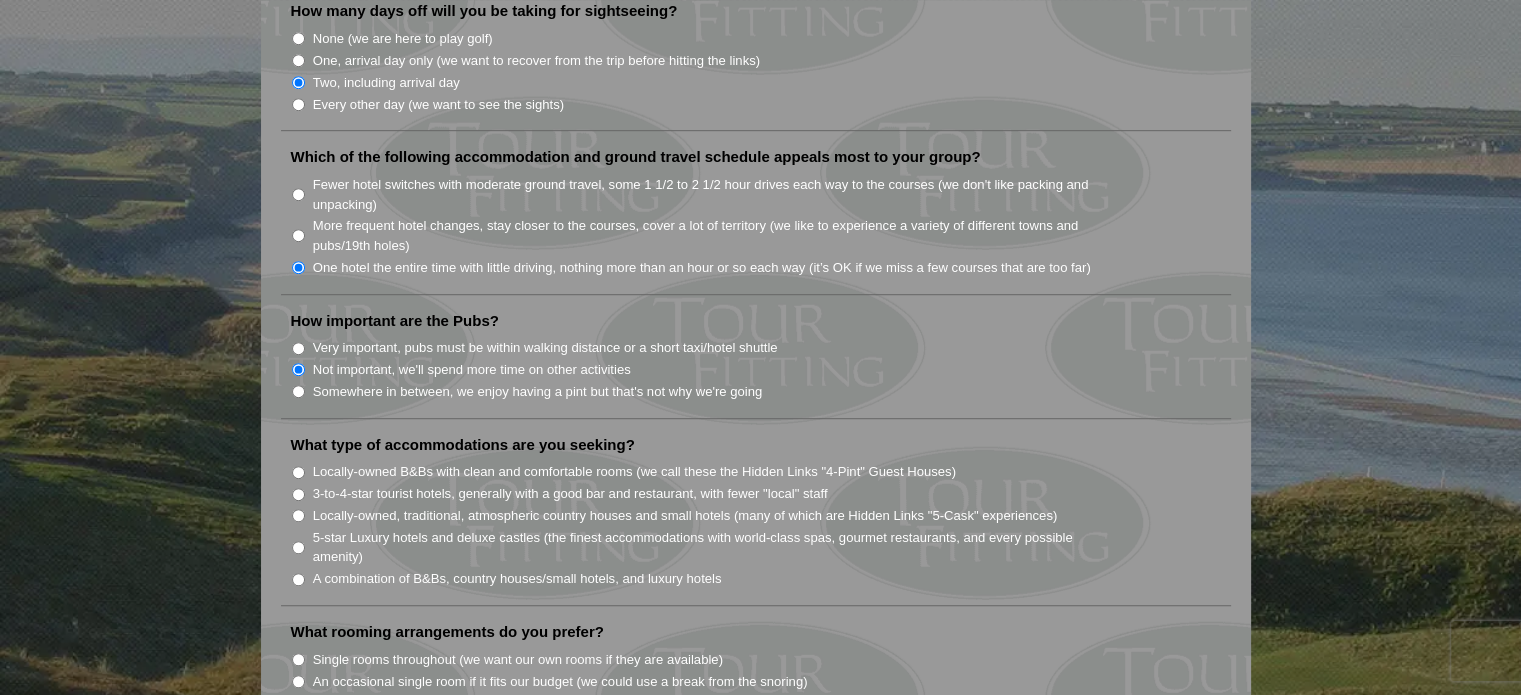 click on "3-to-4-star tourist hotels, generally with a good bar and restaurant, with fewer "local" staff" at bounding box center [298, 494] 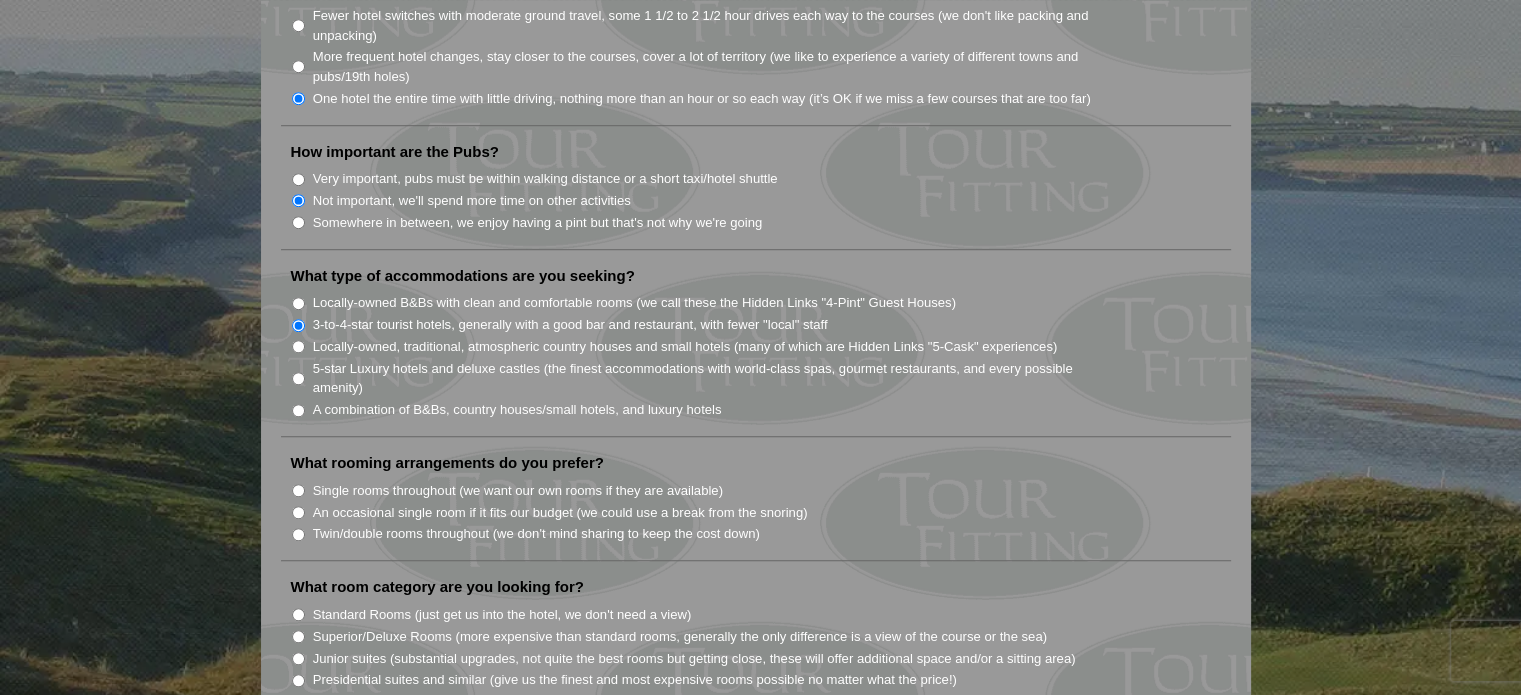 scroll, scrollTop: 1444, scrollLeft: 0, axis: vertical 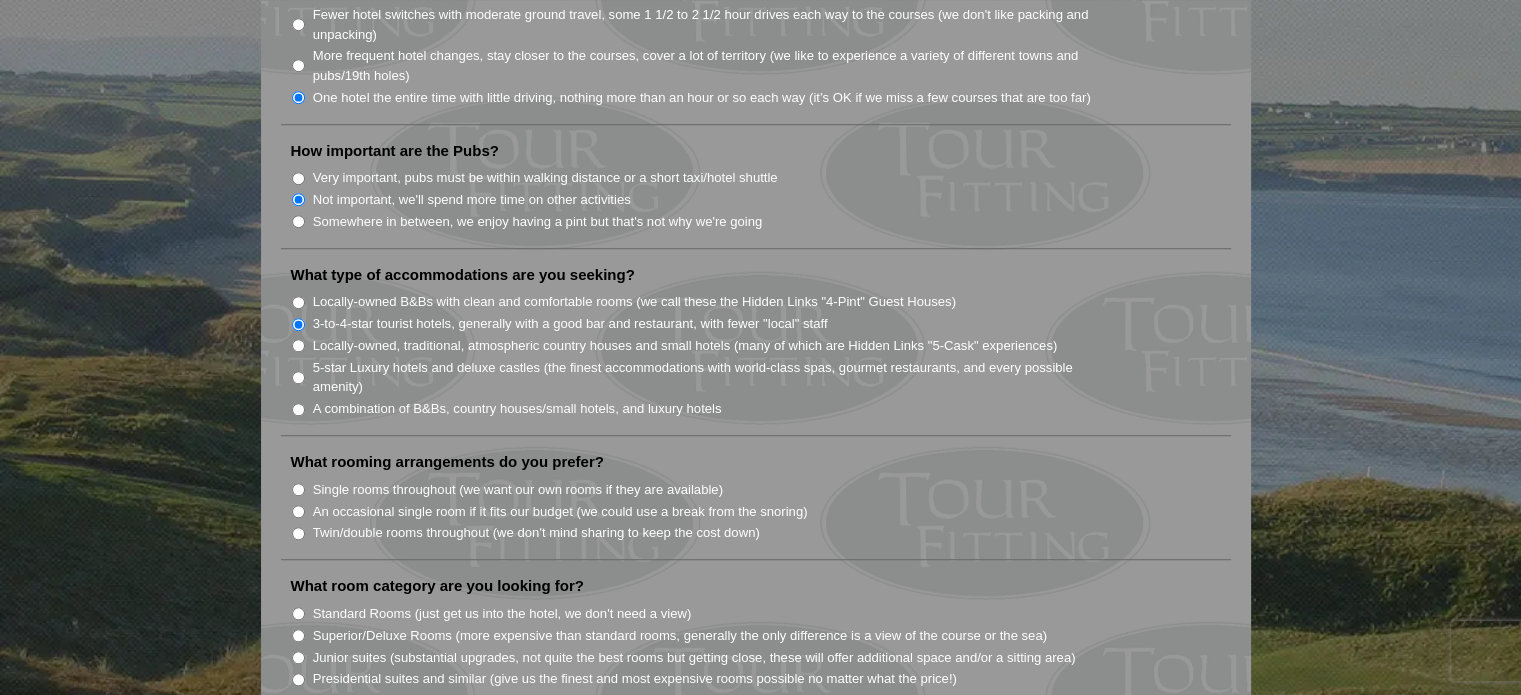 click on "Single rooms throughout (we want our own rooms if they are available)" at bounding box center [298, 489] 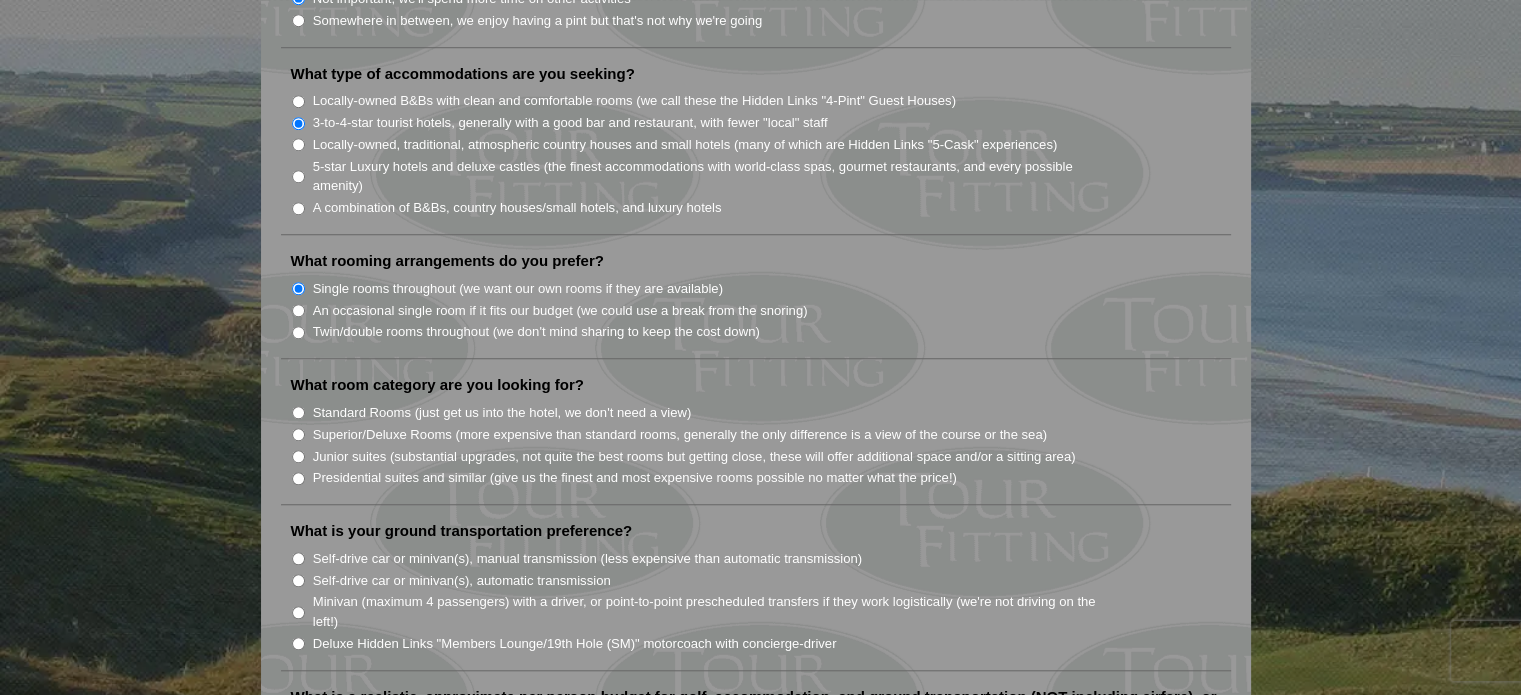 scroll, scrollTop: 1648, scrollLeft: 0, axis: vertical 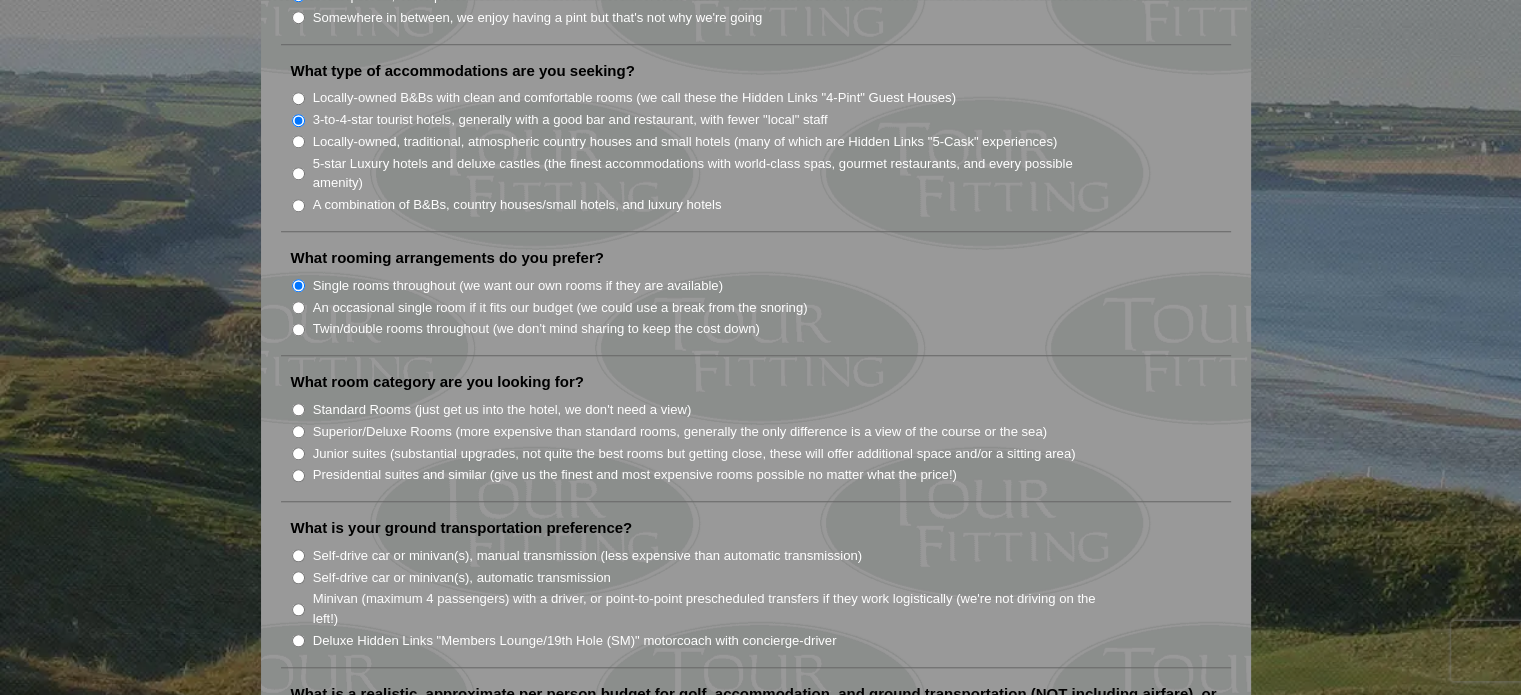 click on "Superior/Deluxe Rooms (more expensive than standard rooms, generally the only difference is a view of the course or the sea)" at bounding box center [298, 431] 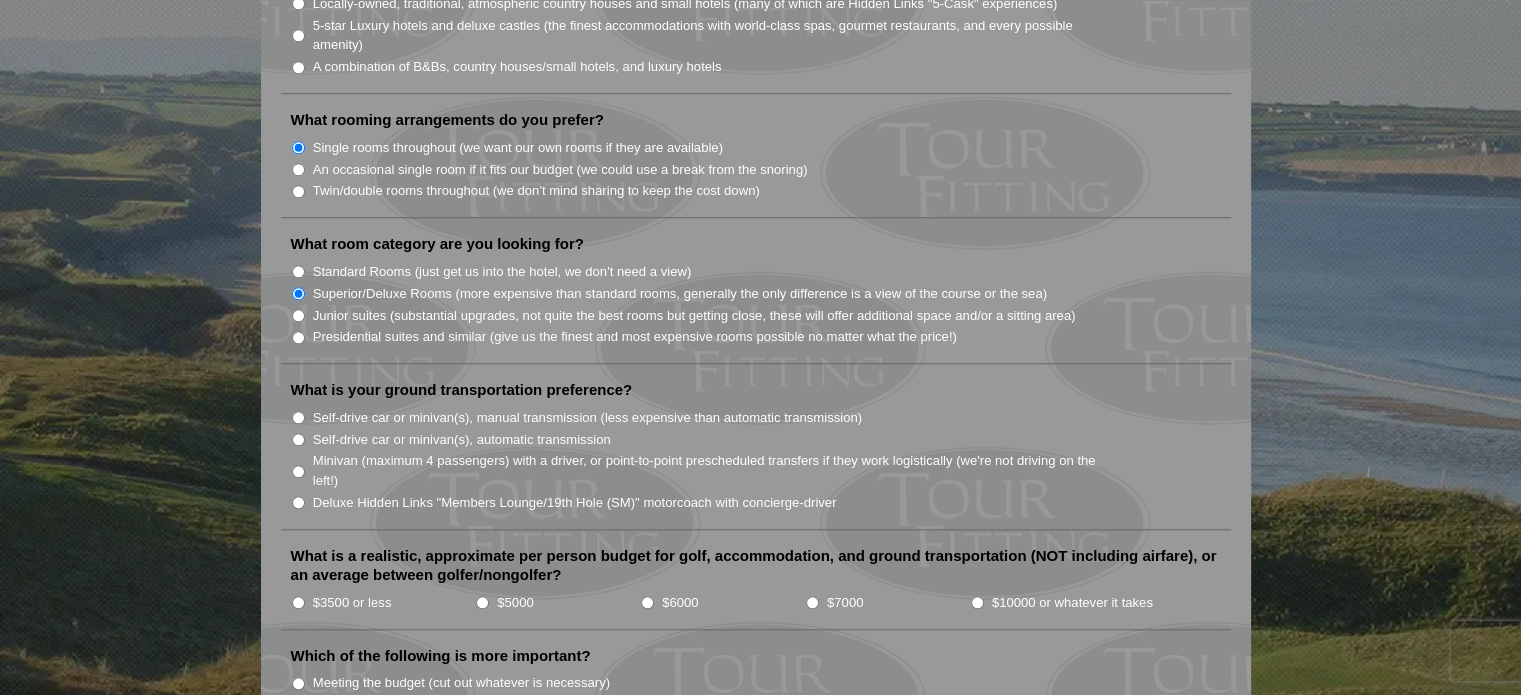 scroll, scrollTop: 1787, scrollLeft: 0, axis: vertical 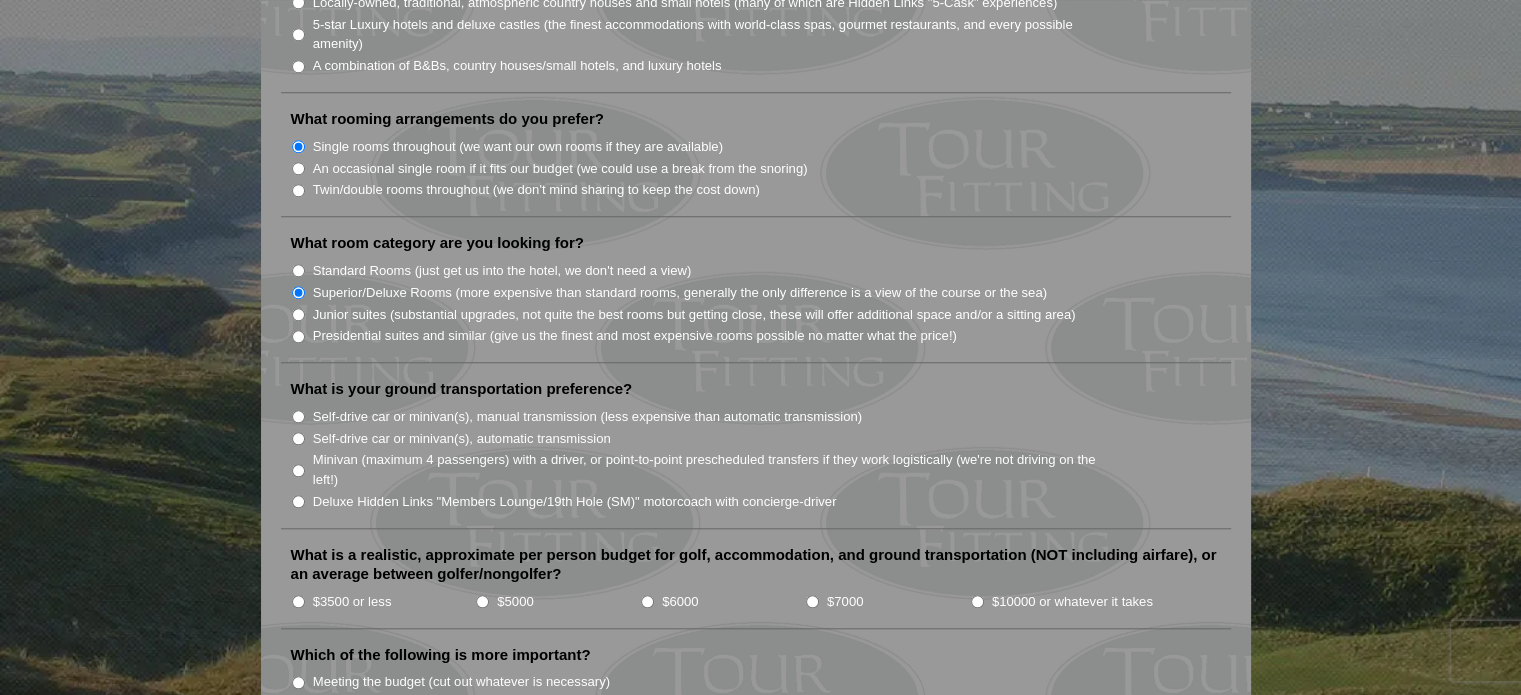 click on "Self-drive car or minivan(s), manual transmission (less expensive than automatic transmission)" at bounding box center (298, 416) 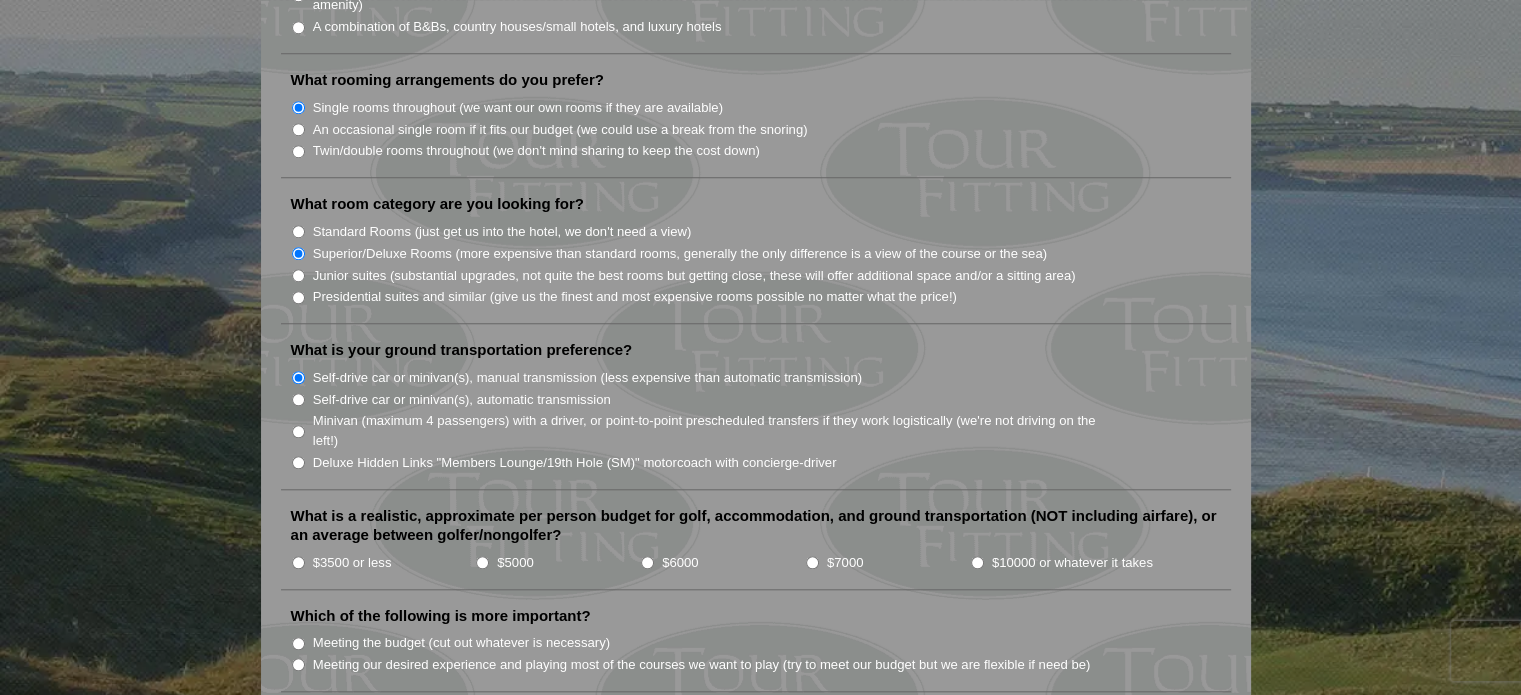 scroll, scrollTop: 1827, scrollLeft: 0, axis: vertical 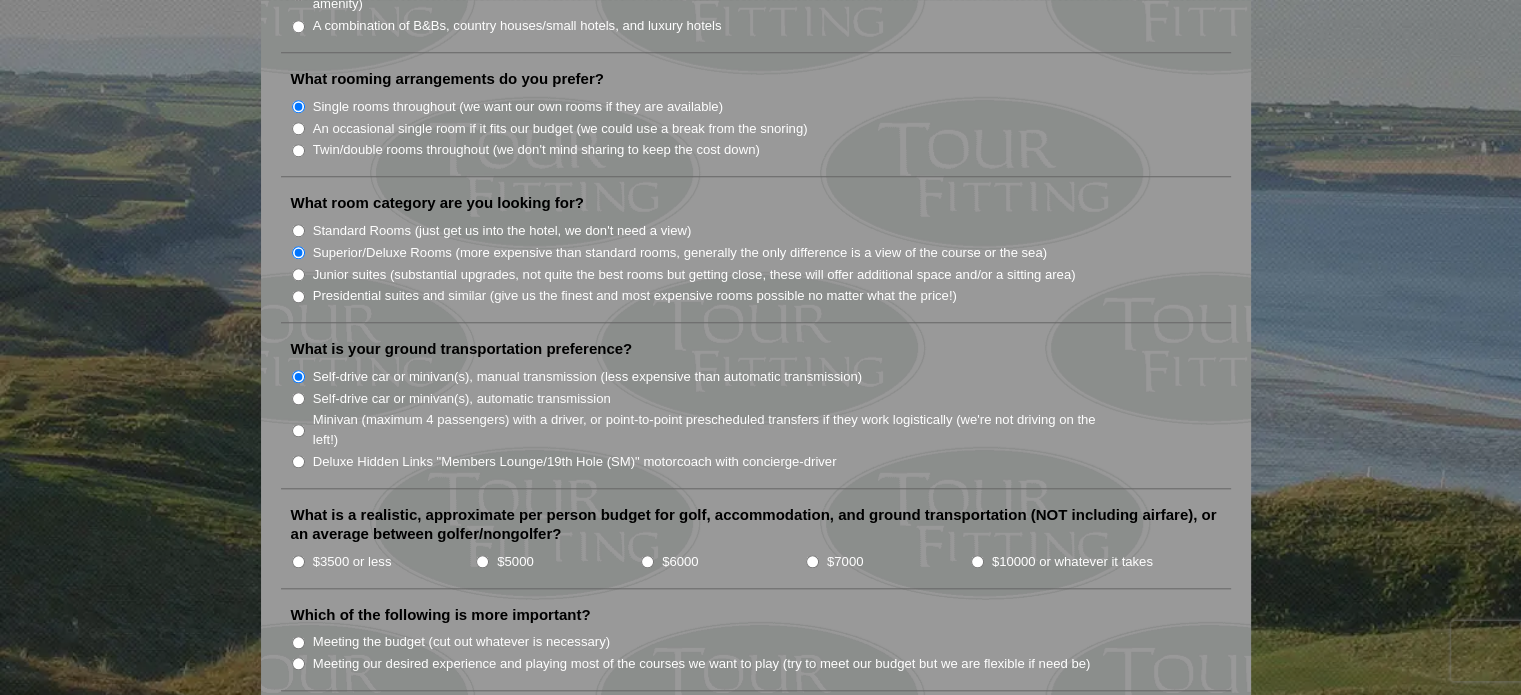 click on "Self-drive car or minivan(s), automatic transmission" at bounding box center (298, 398) 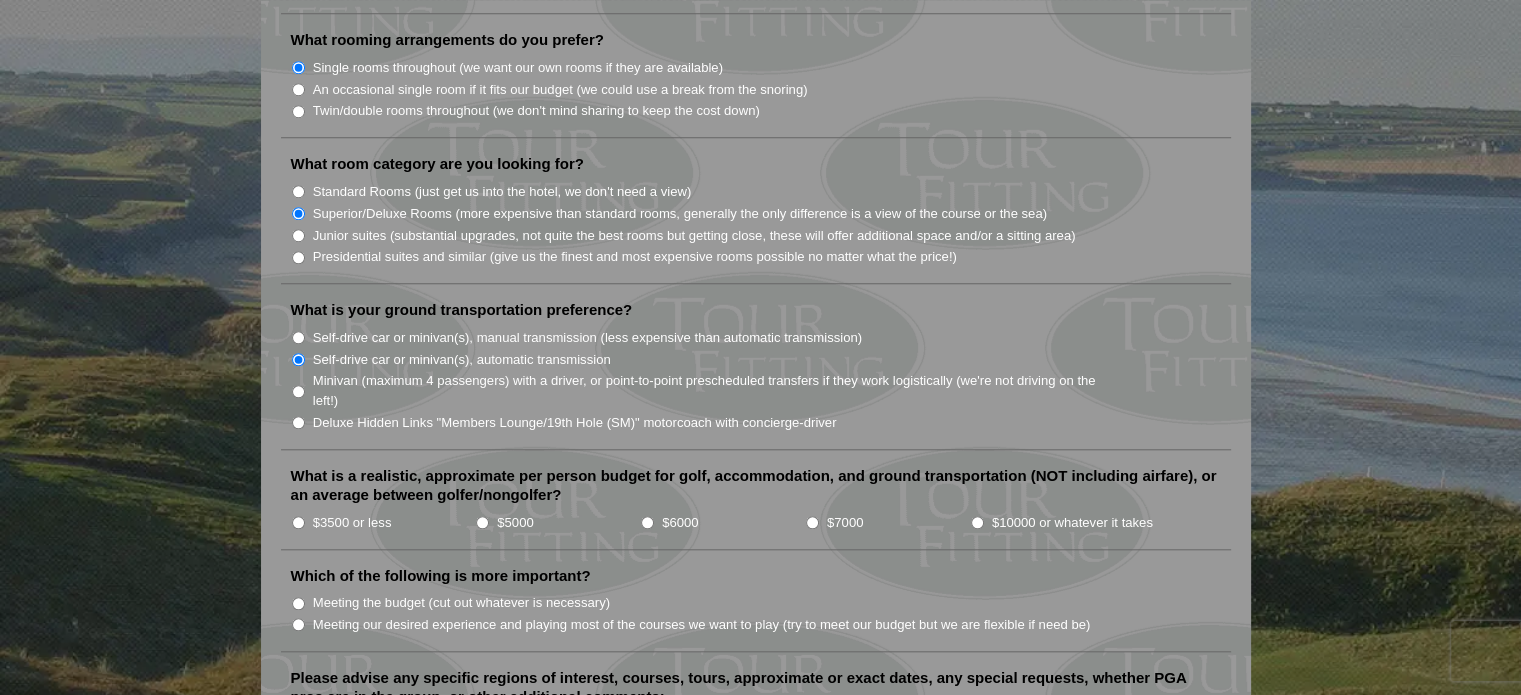 scroll, scrollTop: 1875, scrollLeft: 0, axis: vertical 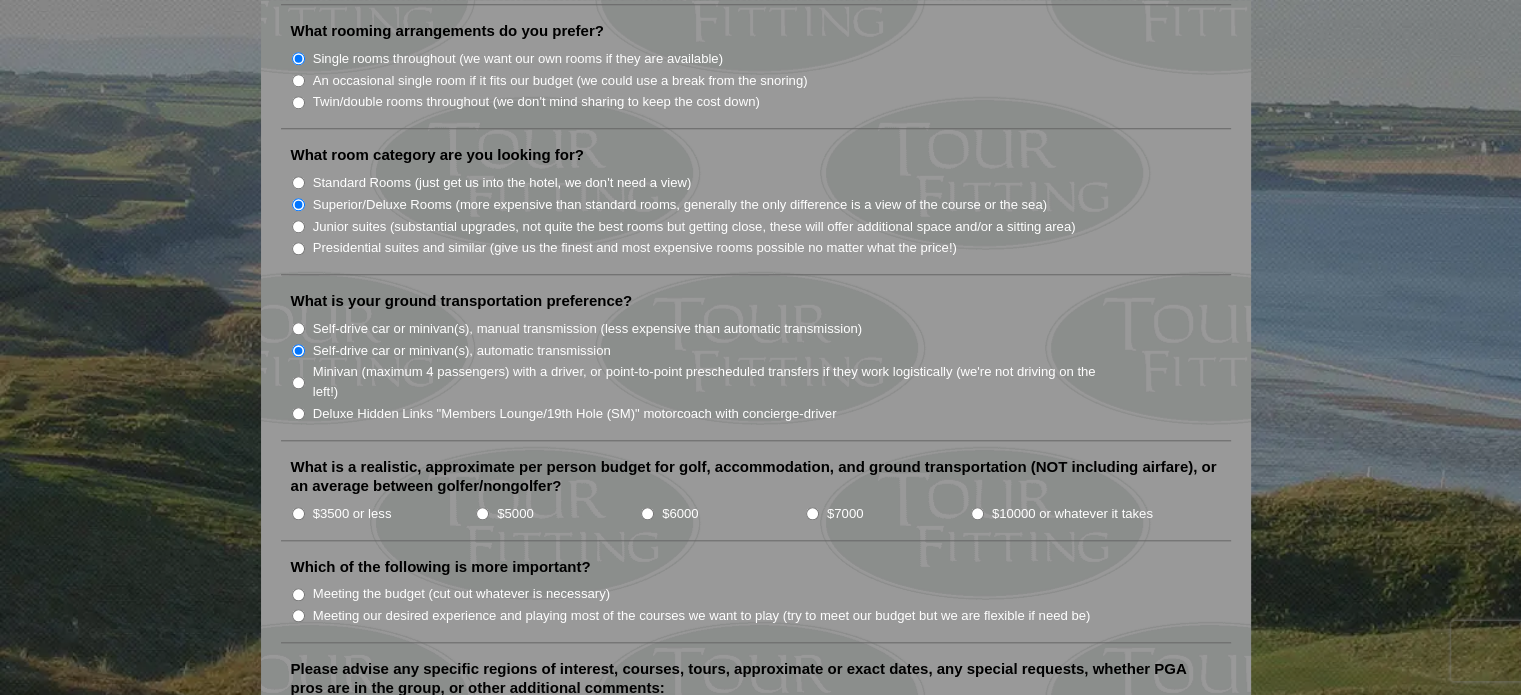 click on "$6000" at bounding box center [647, 513] 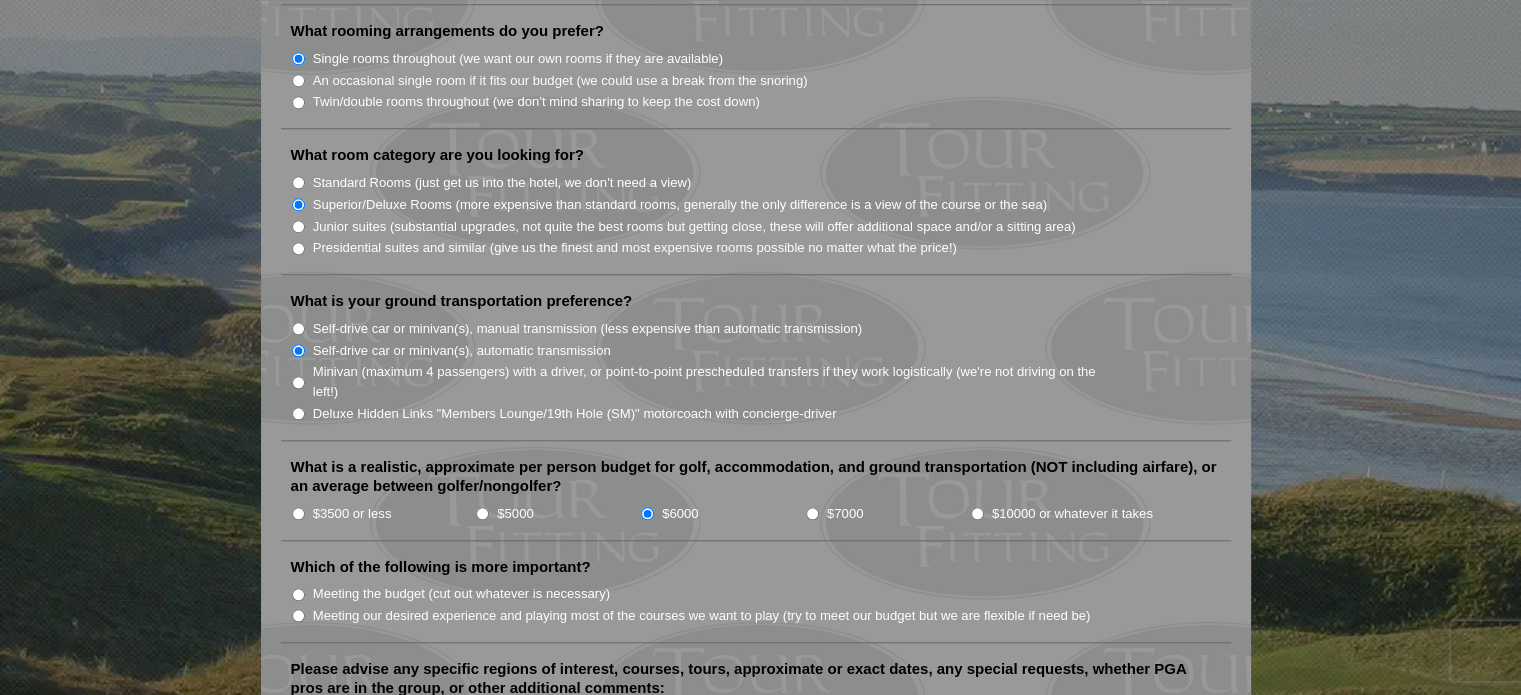 click on "$6000" at bounding box center [647, 513] 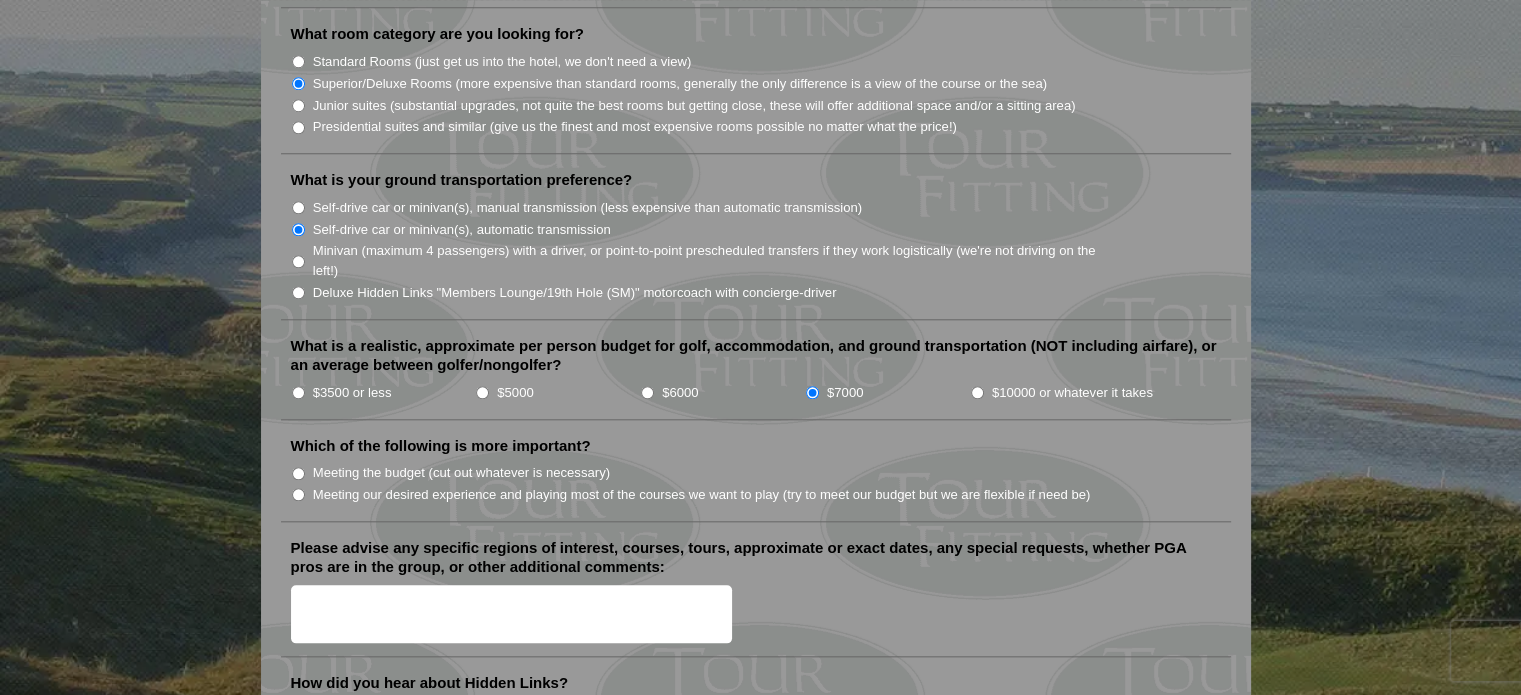 scroll, scrollTop: 2005, scrollLeft: 0, axis: vertical 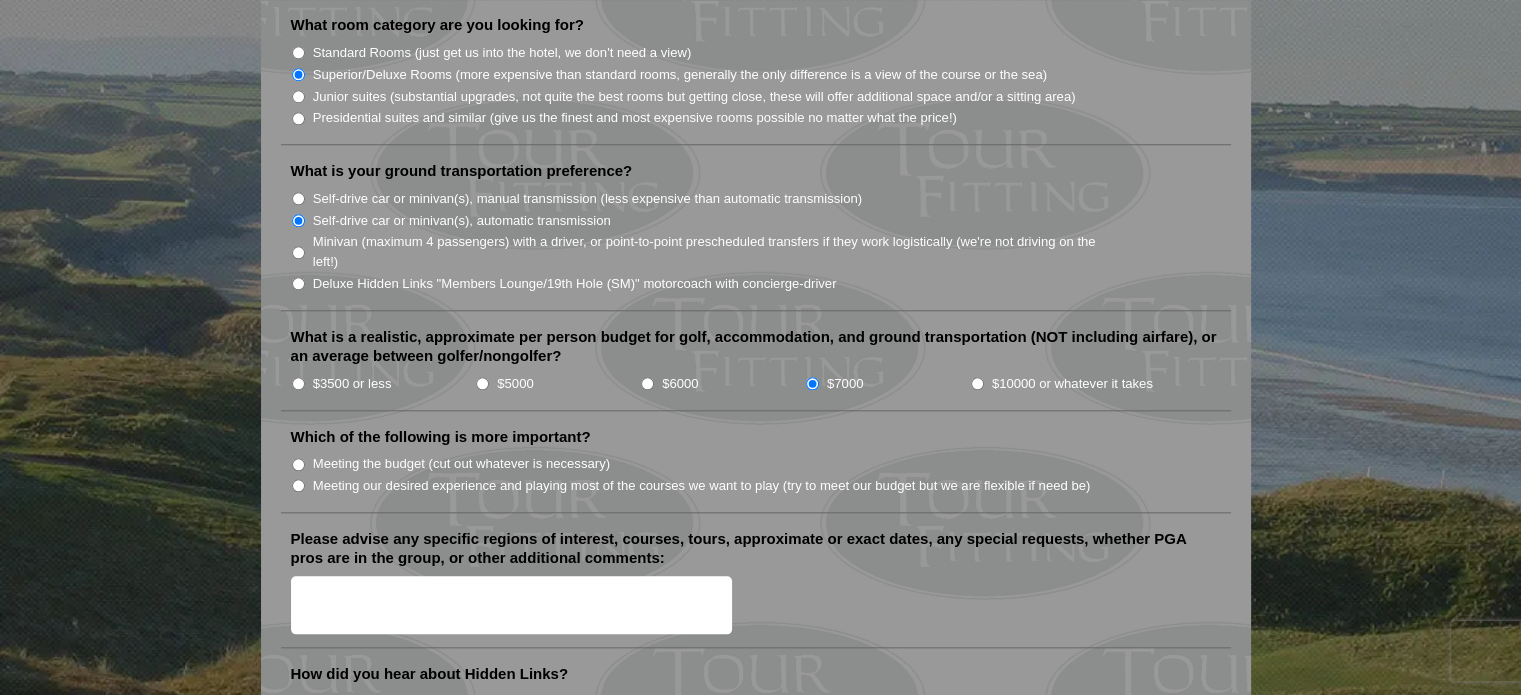 click on "Meeting our desired experience and playing most of the courses we want to play (try to meet our budget but we are flexible if need be)" at bounding box center (298, 485) 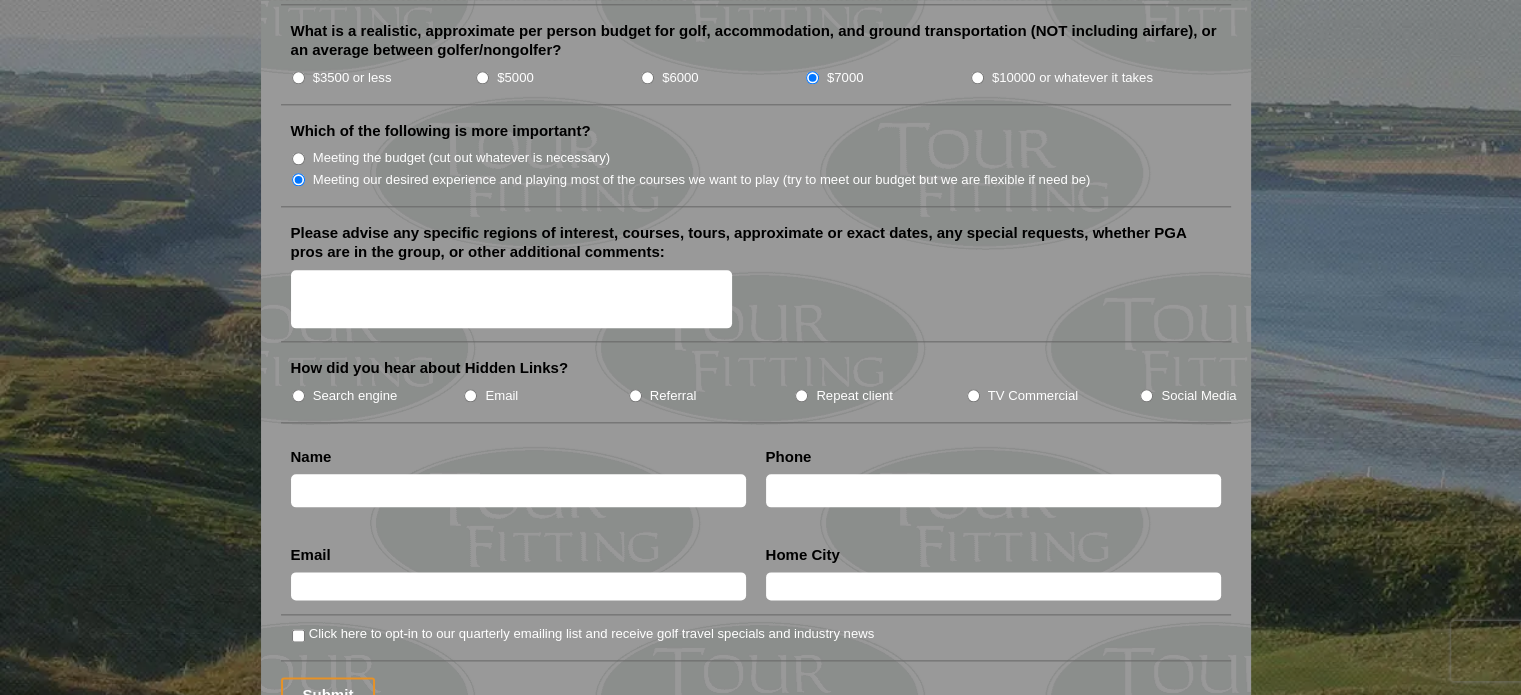 scroll, scrollTop: 2321, scrollLeft: 0, axis: vertical 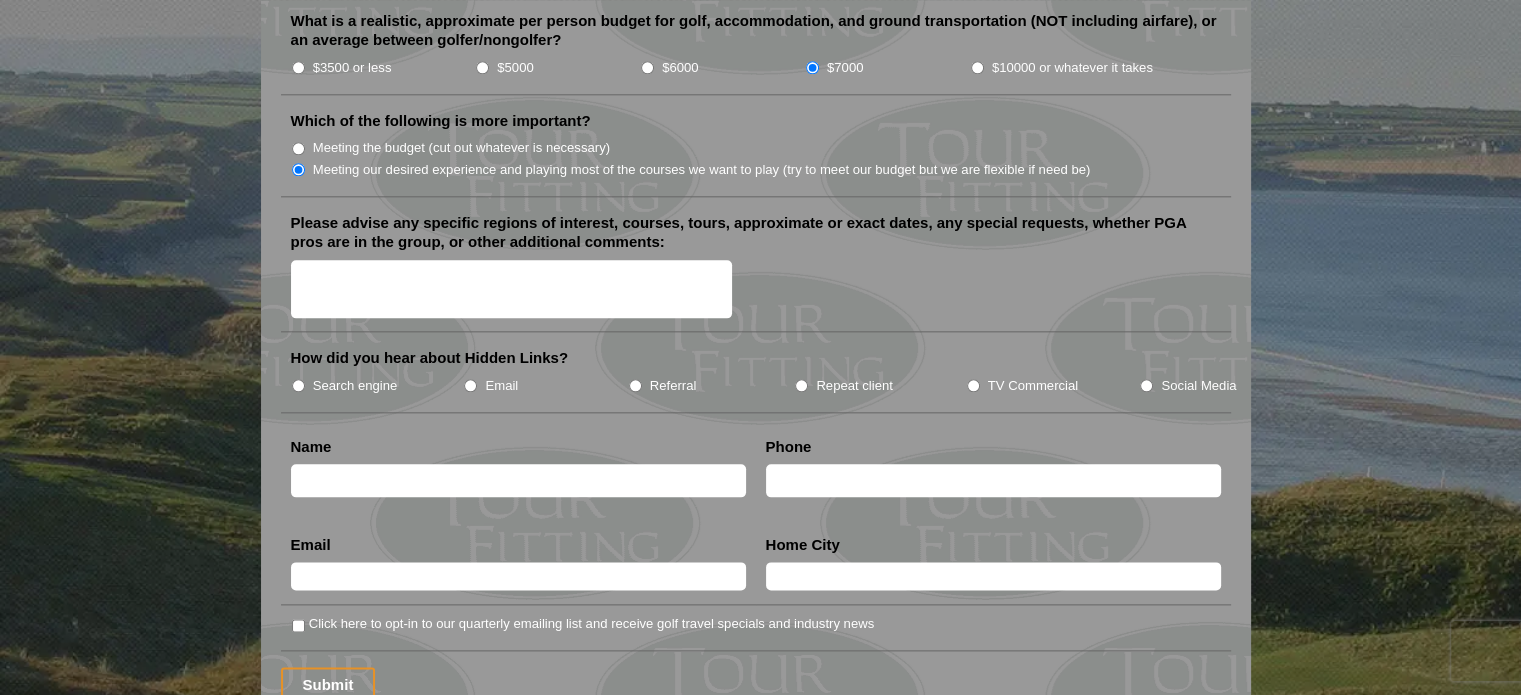 click on "Search engine" at bounding box center (298, 385) 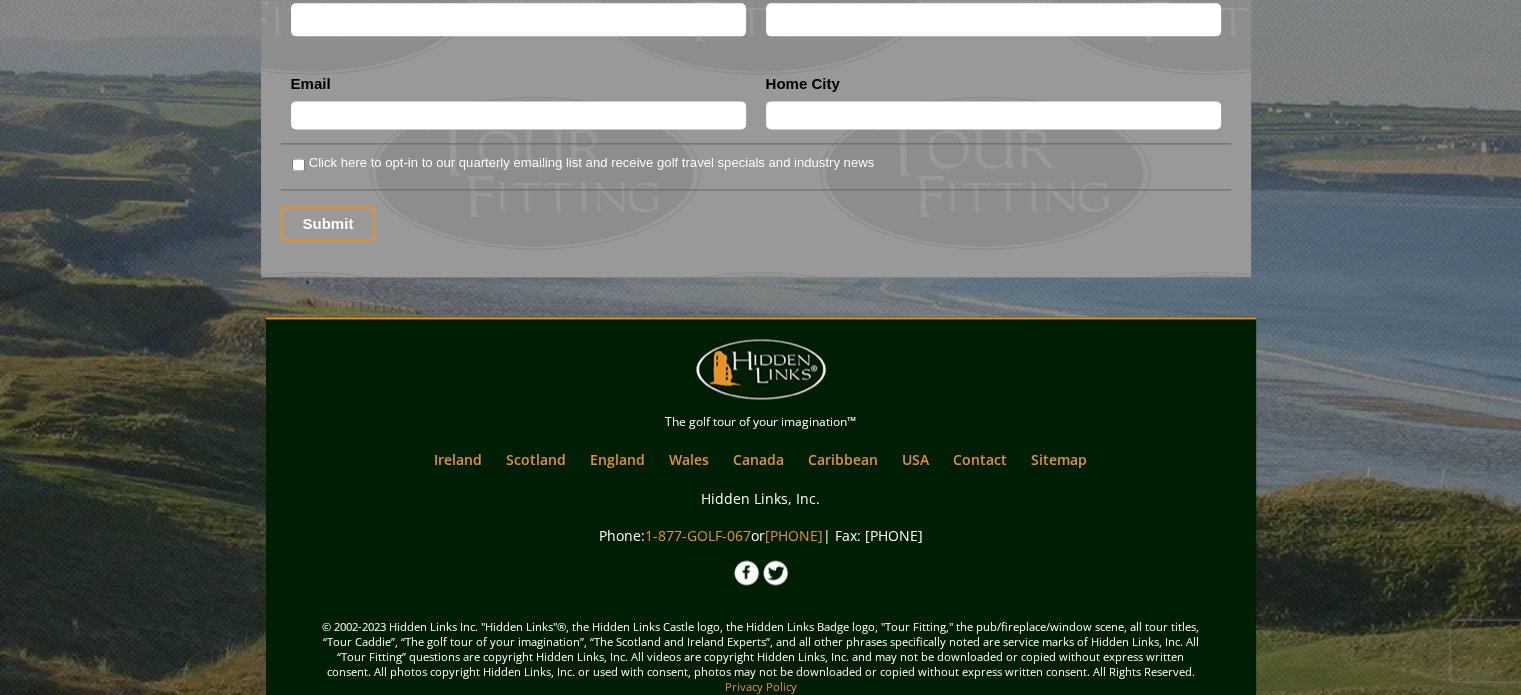 scroll, scrollTop: 2783, scrollLeft: 0, axis: vertical 